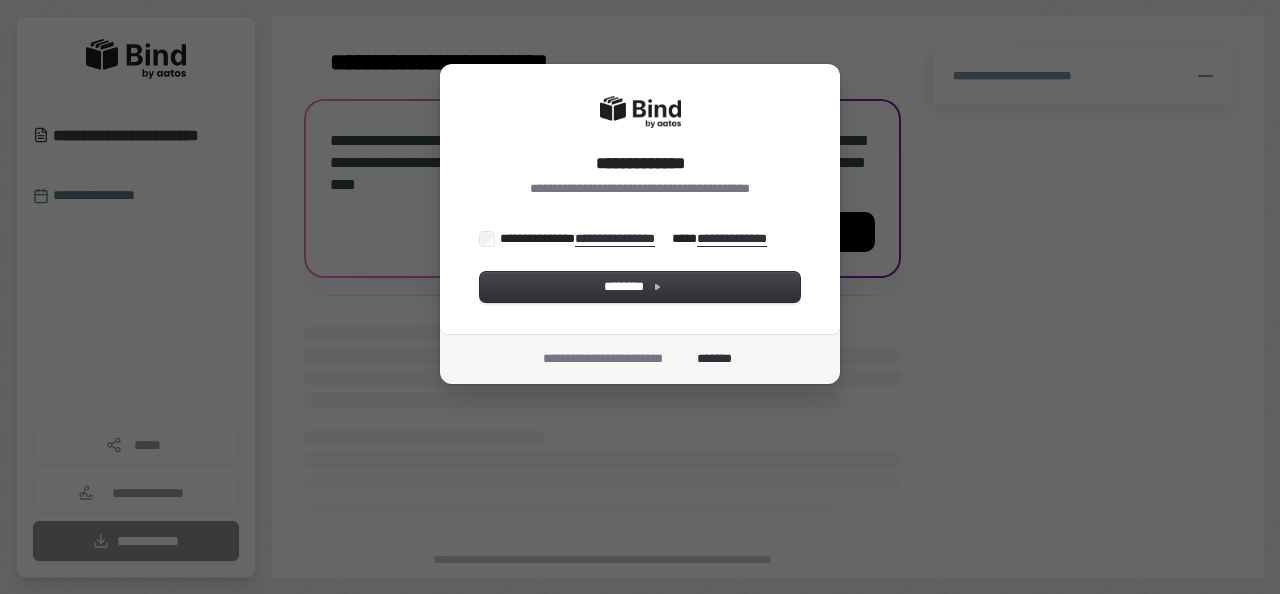 scroll, scrollTop: 0, scrollLeft: 0, axis: both 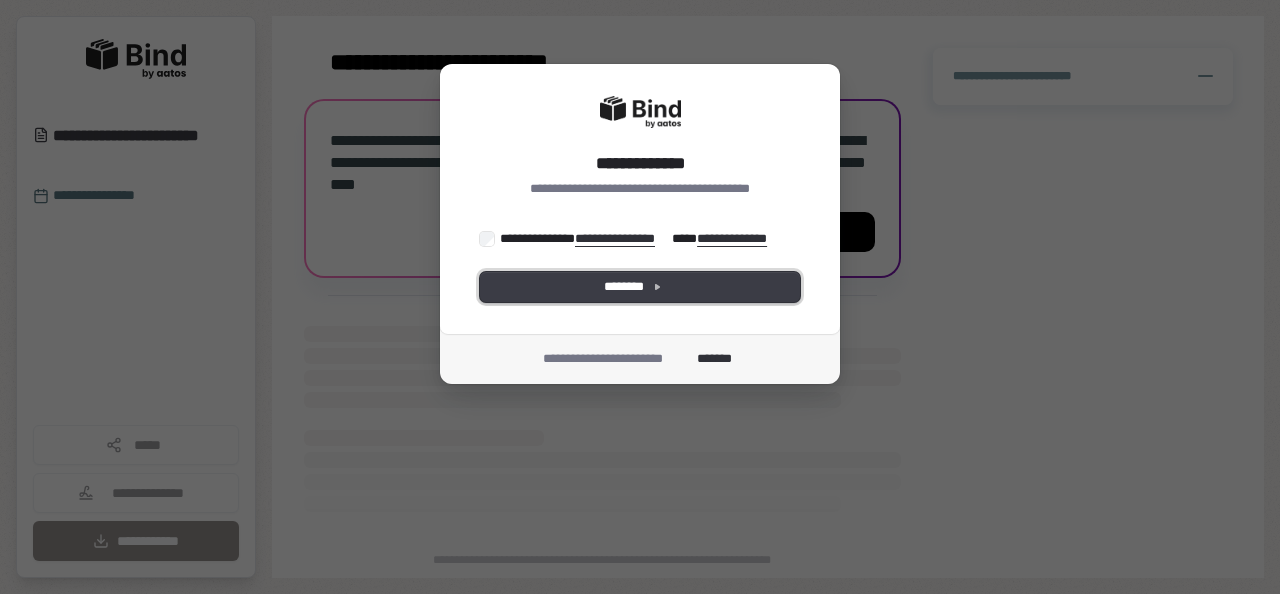 click on "********" at bounding box center [640, 287] 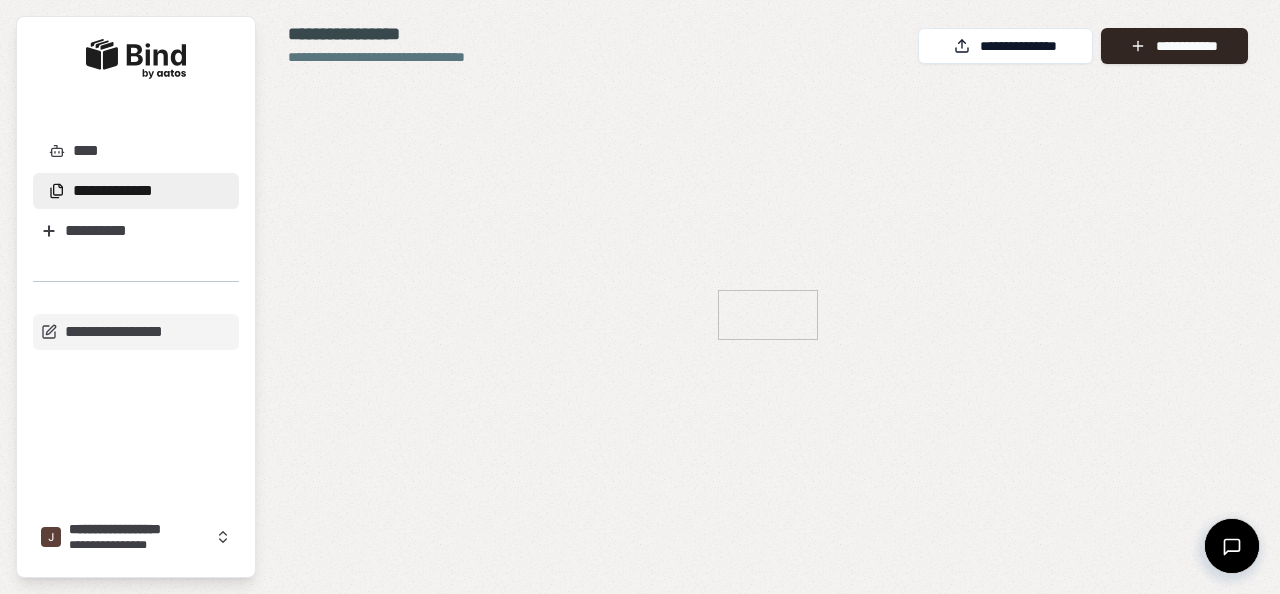 scroll, scrollTop: 0, scrollLeft: 0, axis: both 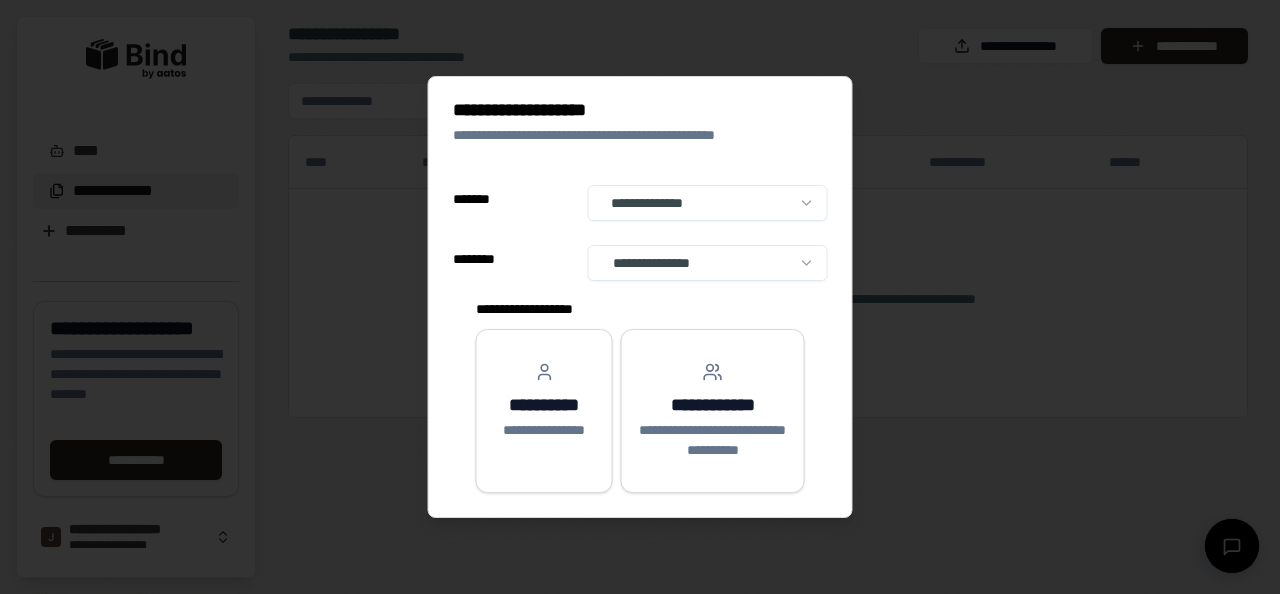 select on "**" 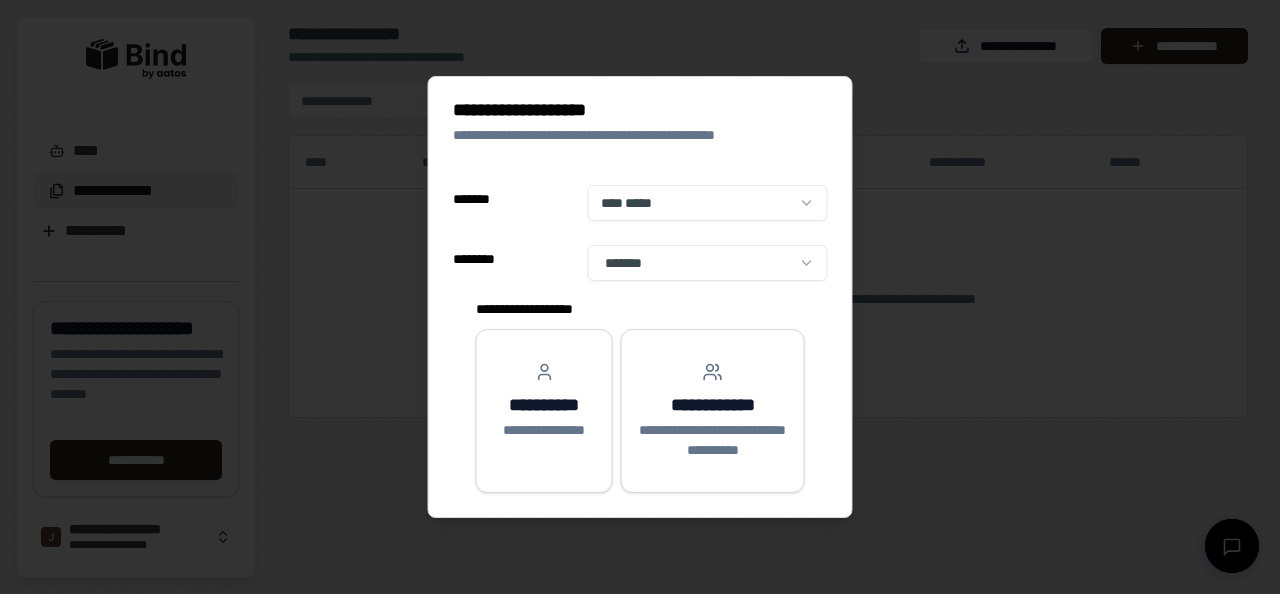 click on "**********" at bounding box center [640, 297] 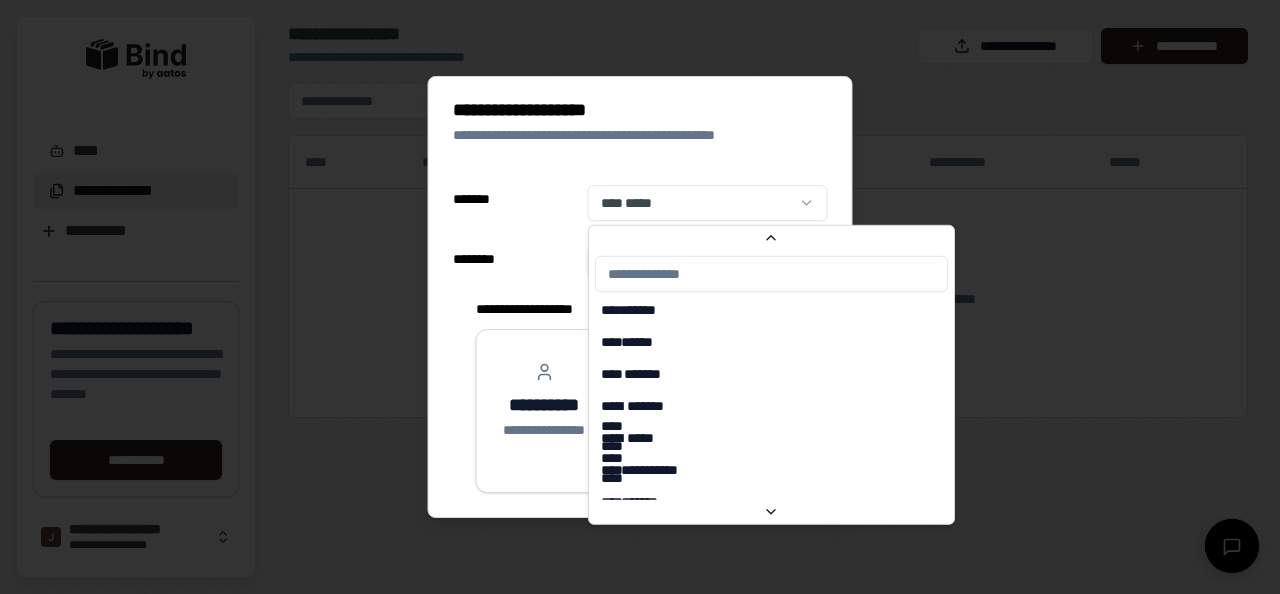 scroll, scrollTop: 6609, scrollLeft: 0, axis: vertical 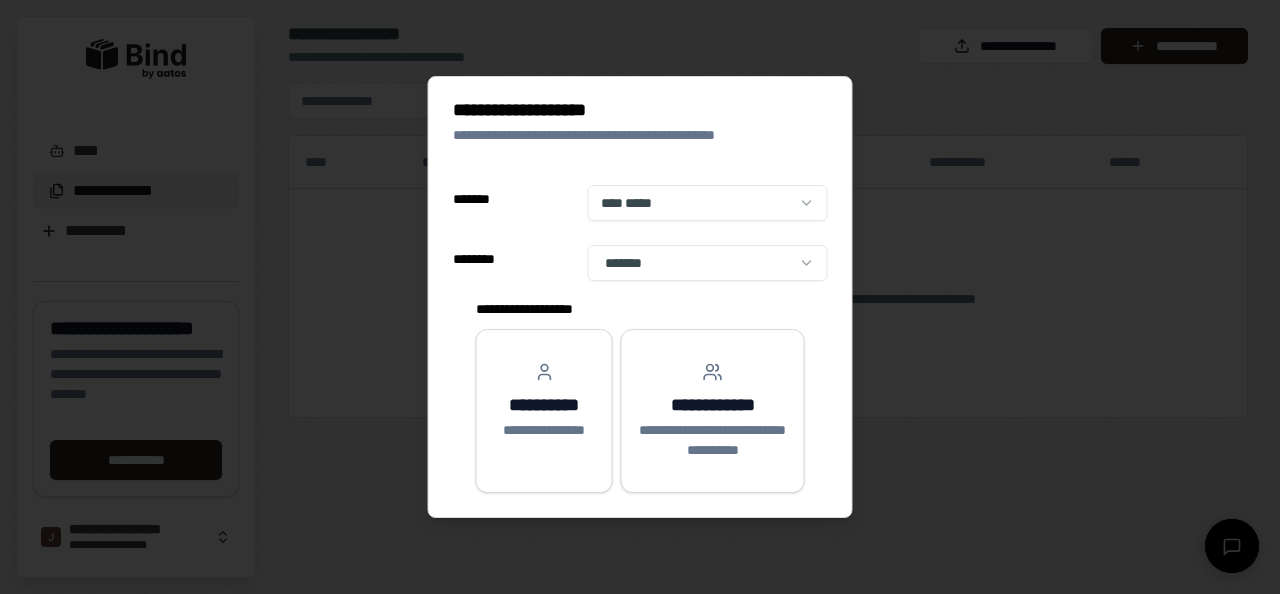 click on "**********" at bounding box center [640, 297] 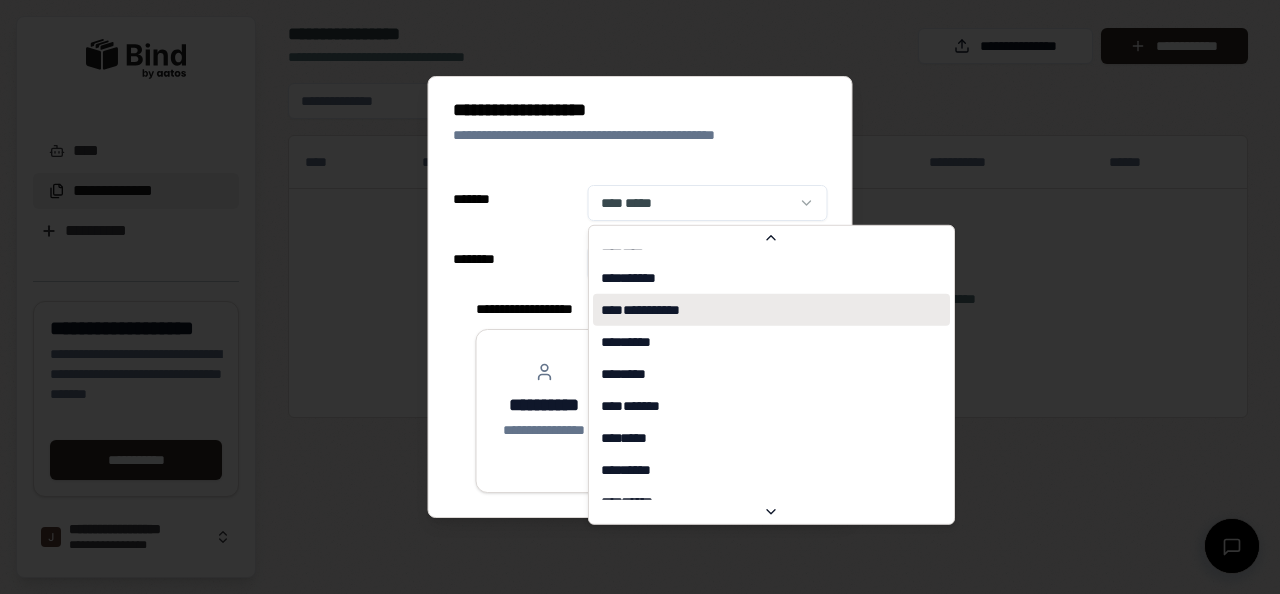 scroll, scrollTop: 3489, scrollLeft: 0, axis: vertical 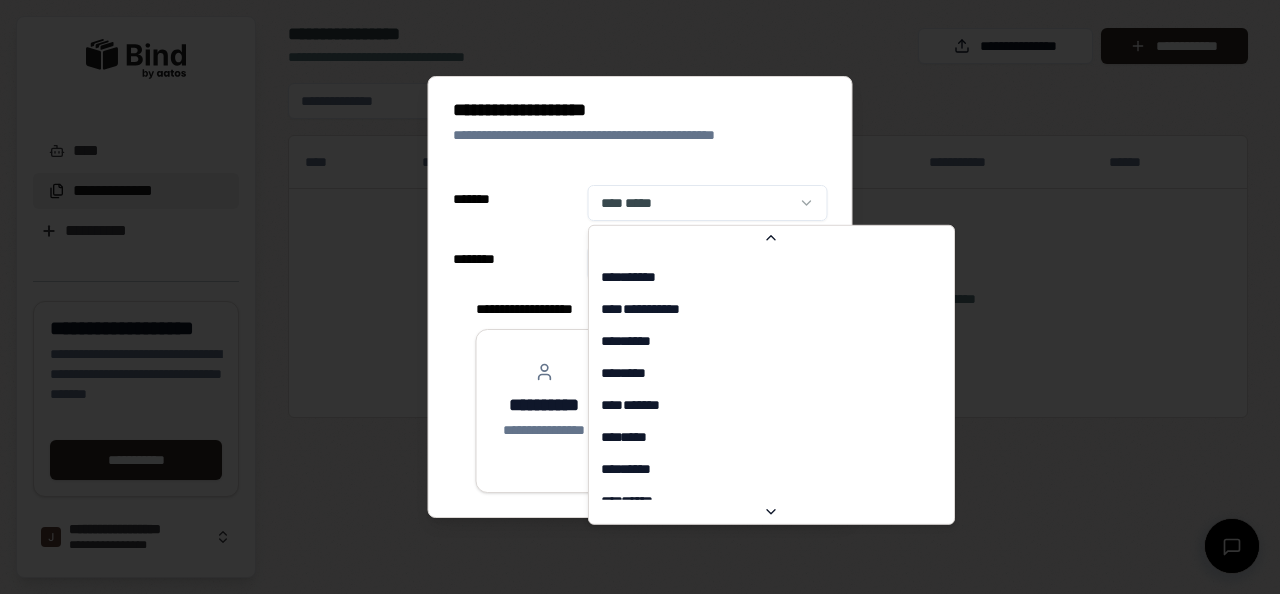 select on "**" 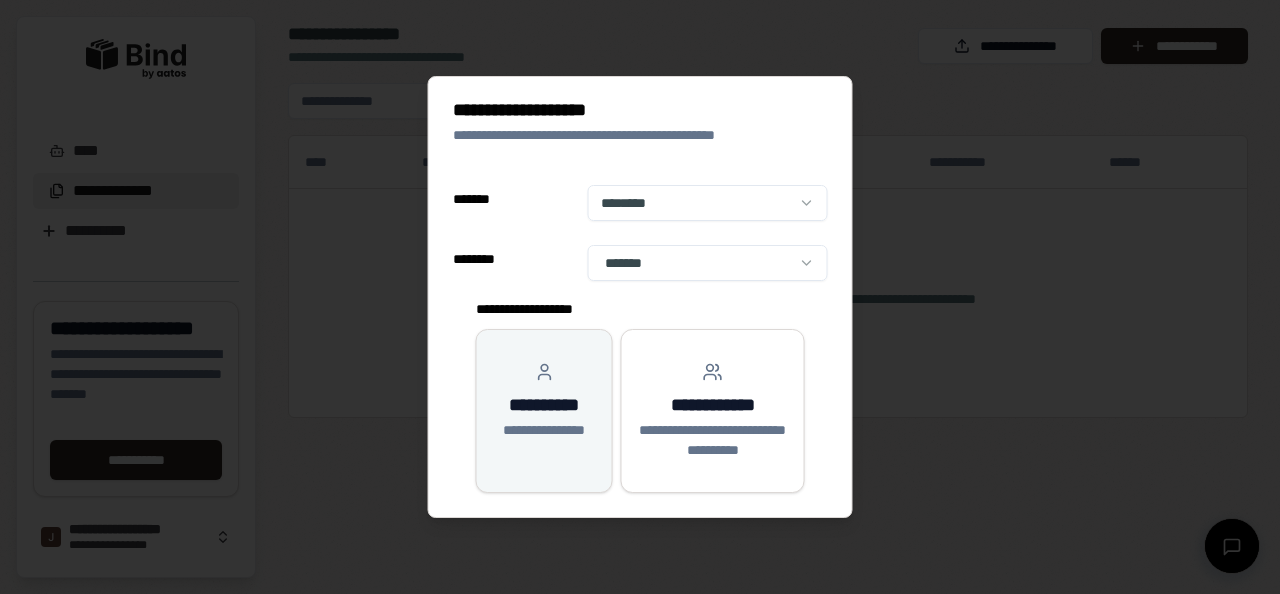 click on "**********" at bounding box center [544, 401] 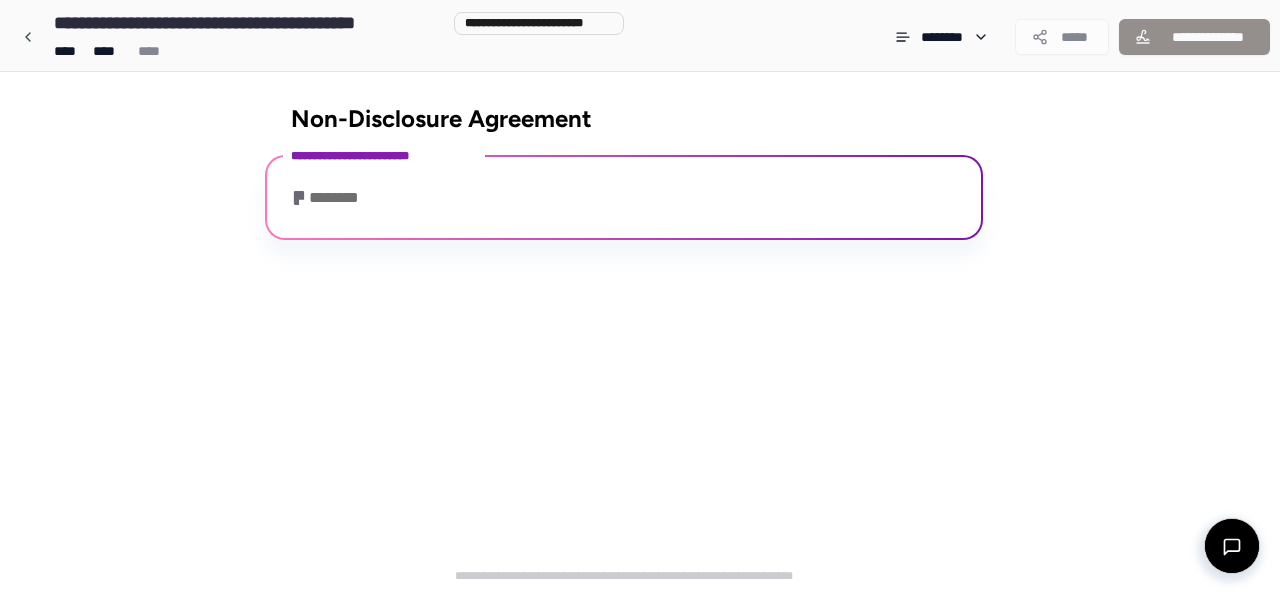 click on "**********" at bounding box center [624, 197] 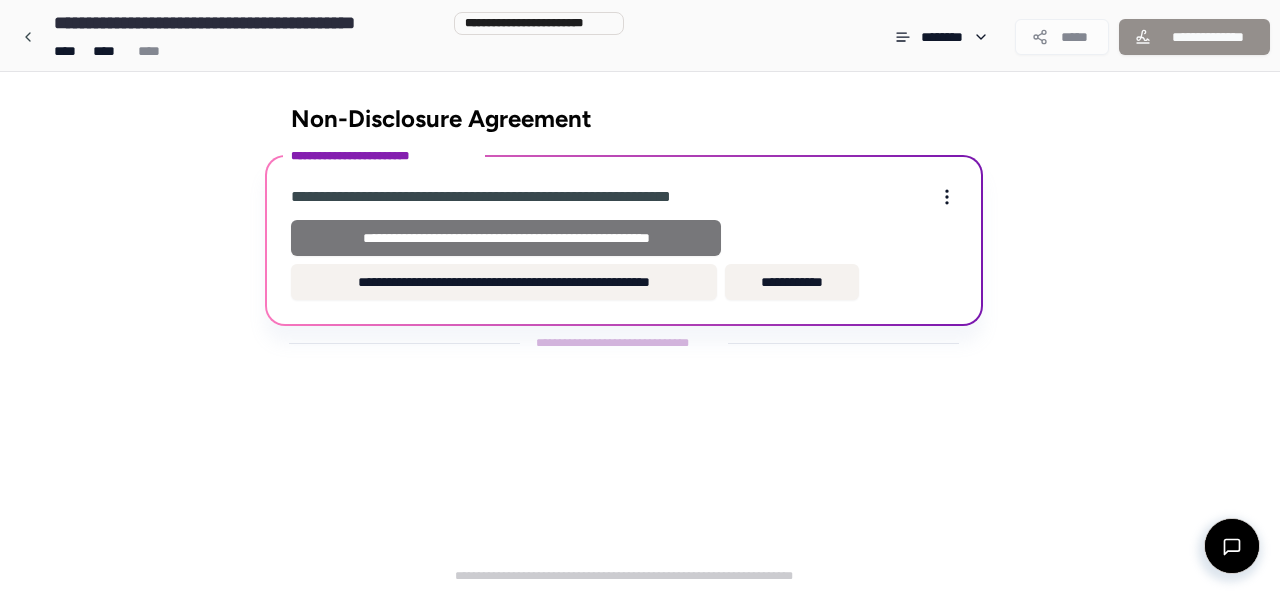 click on "**********" at bounding box center (506, 238) 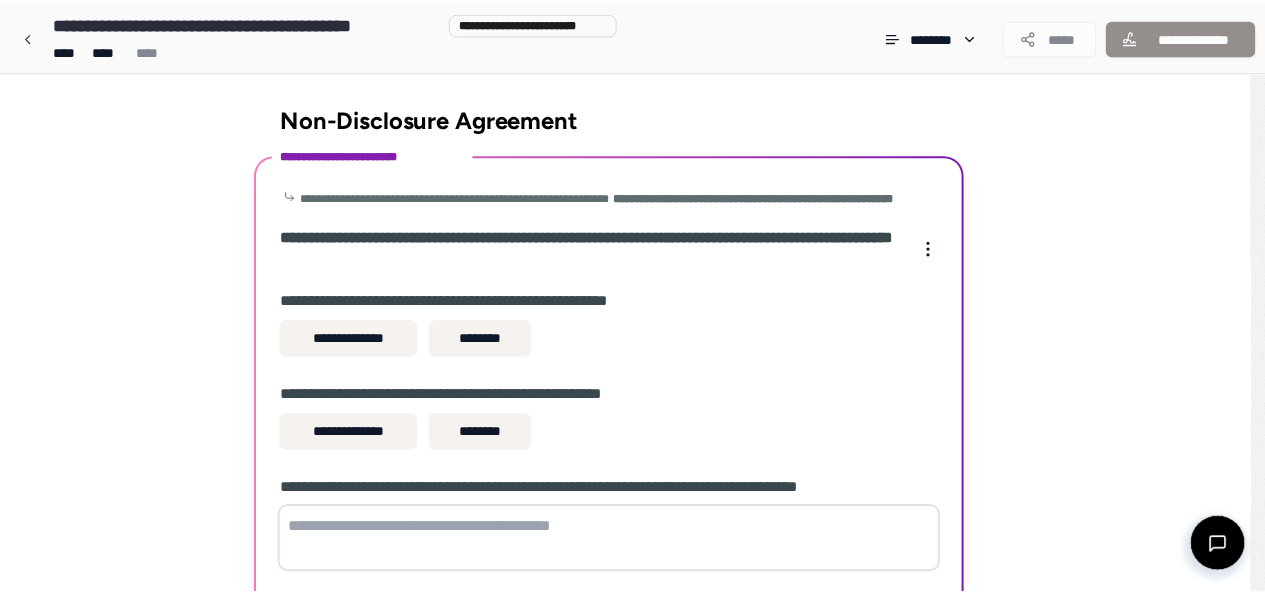 scroll, scrollTop: 163, scrollLeft: 0, axis: vertical 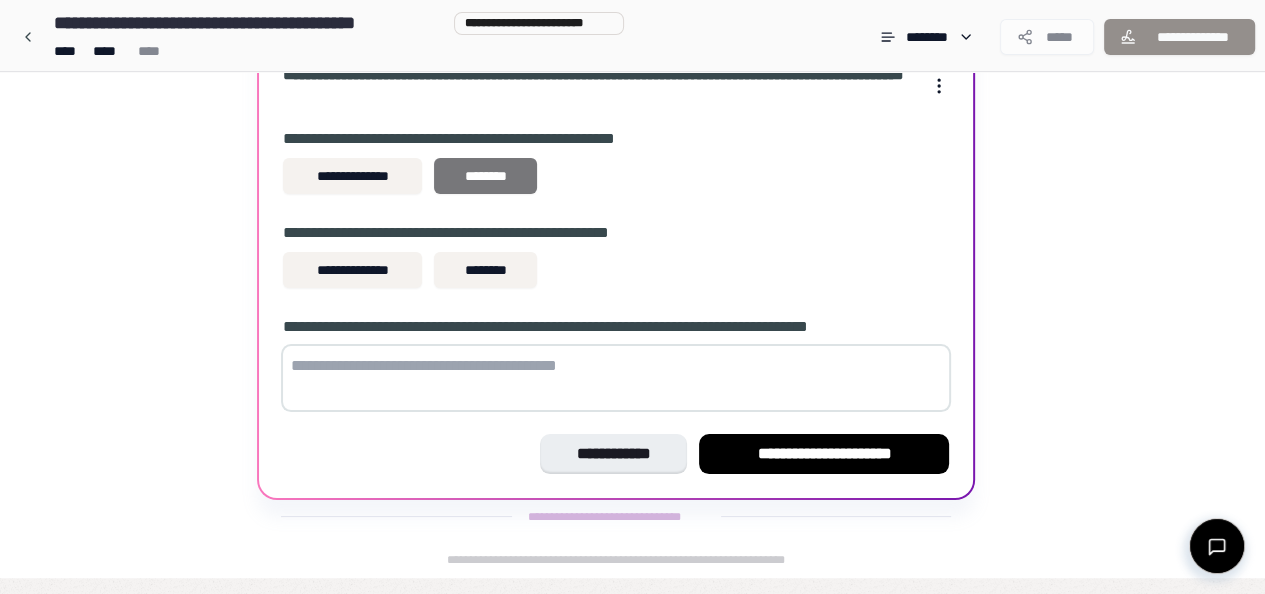 click on "********" at bounding box center [485, 176] 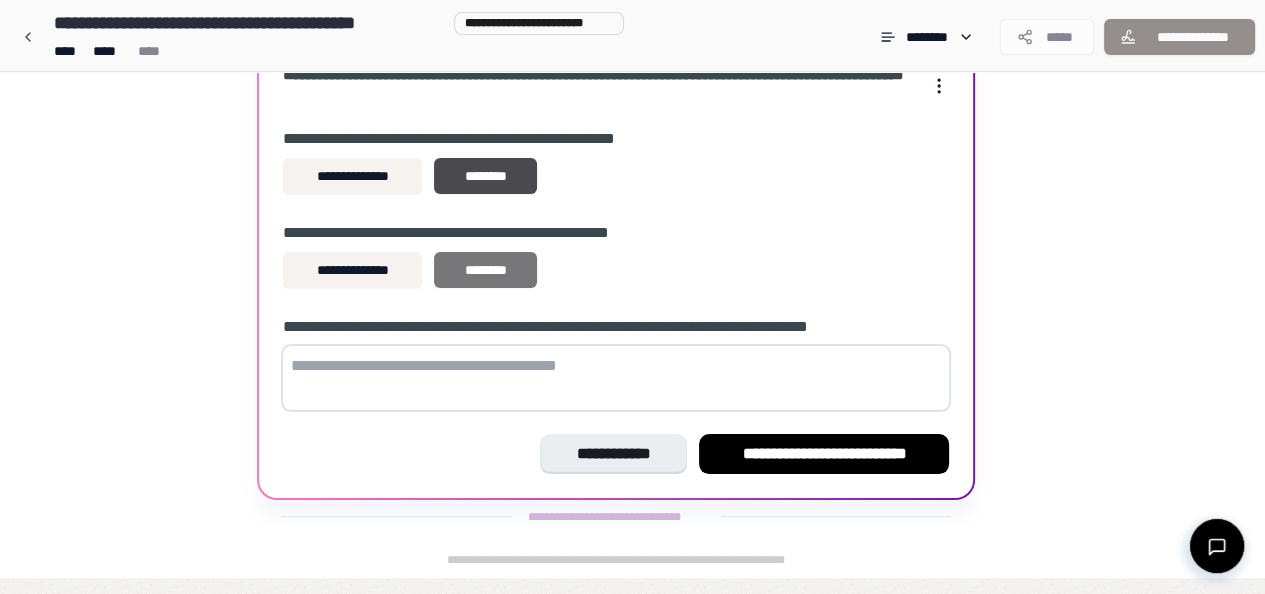 click on "********" at bounding box center [485, 270] 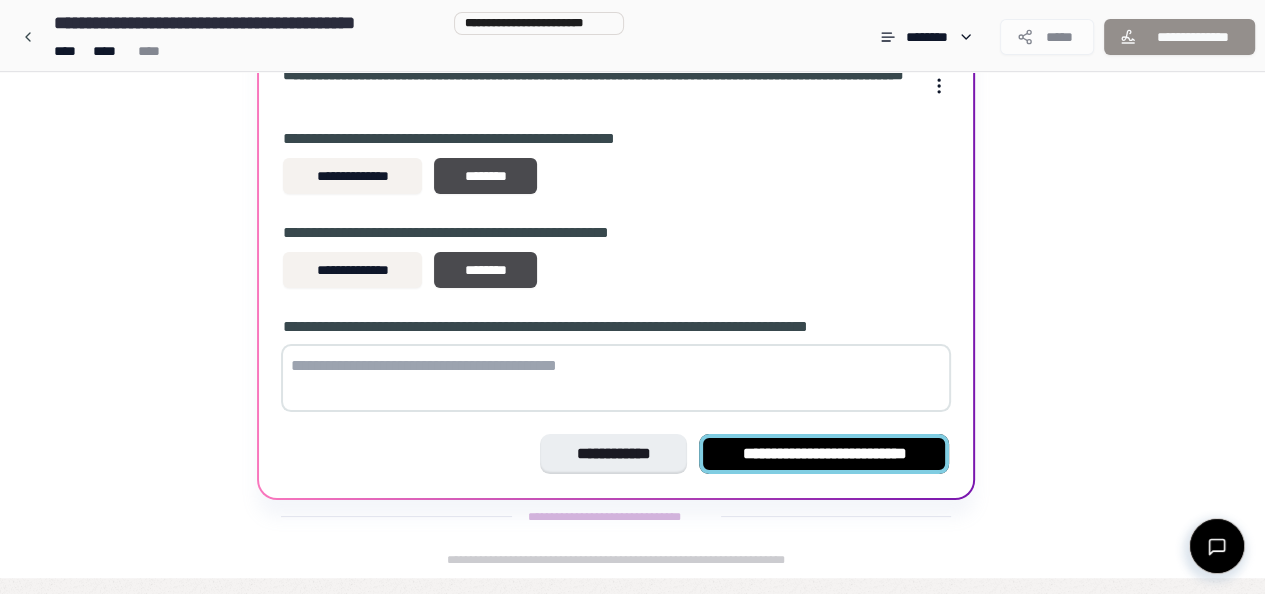 click on "**********" at bounding box center (824, 454) 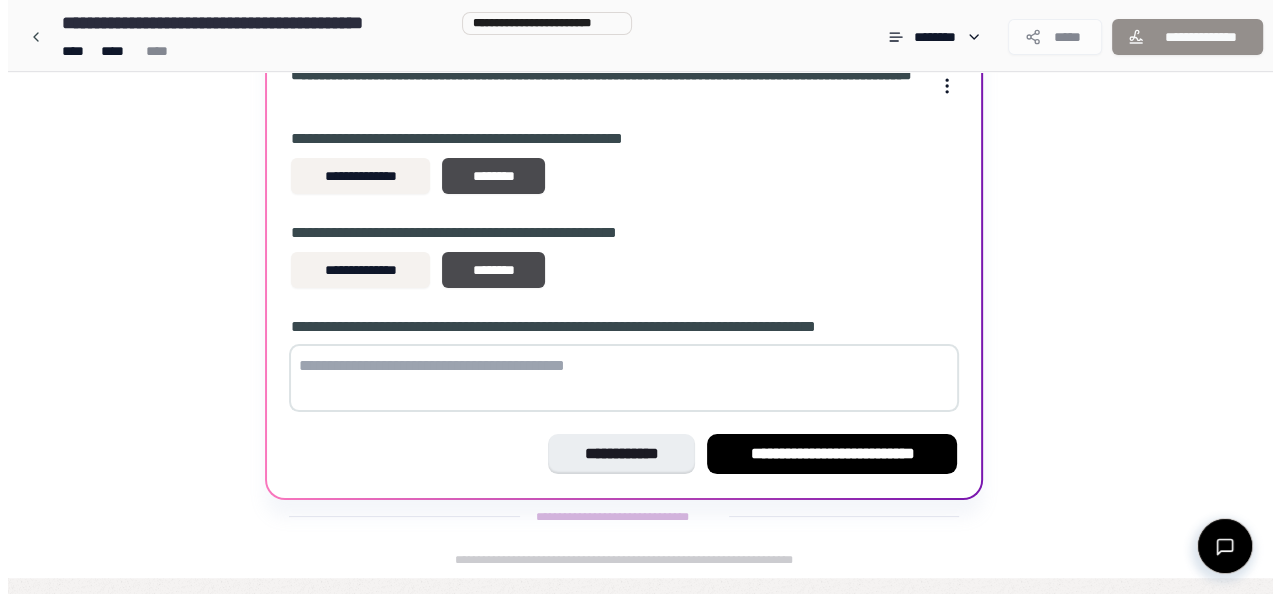 scroll, scrollTop: 0, scrollLeft: 0, axis: both 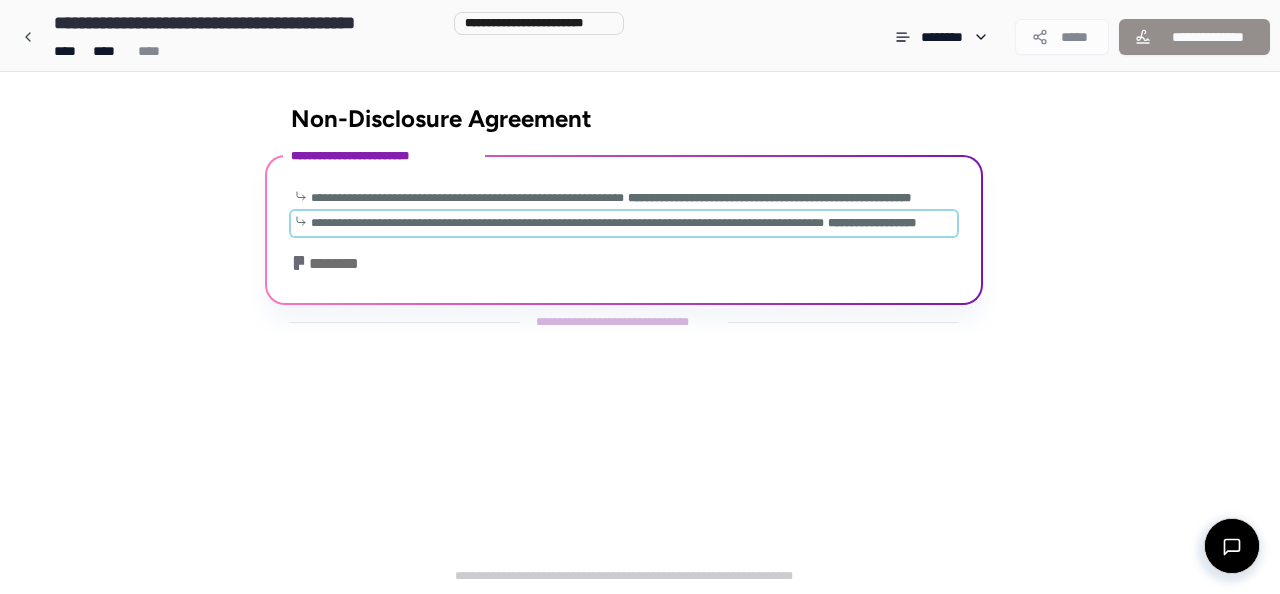 click on "**********" at bounding box center [567, 223] 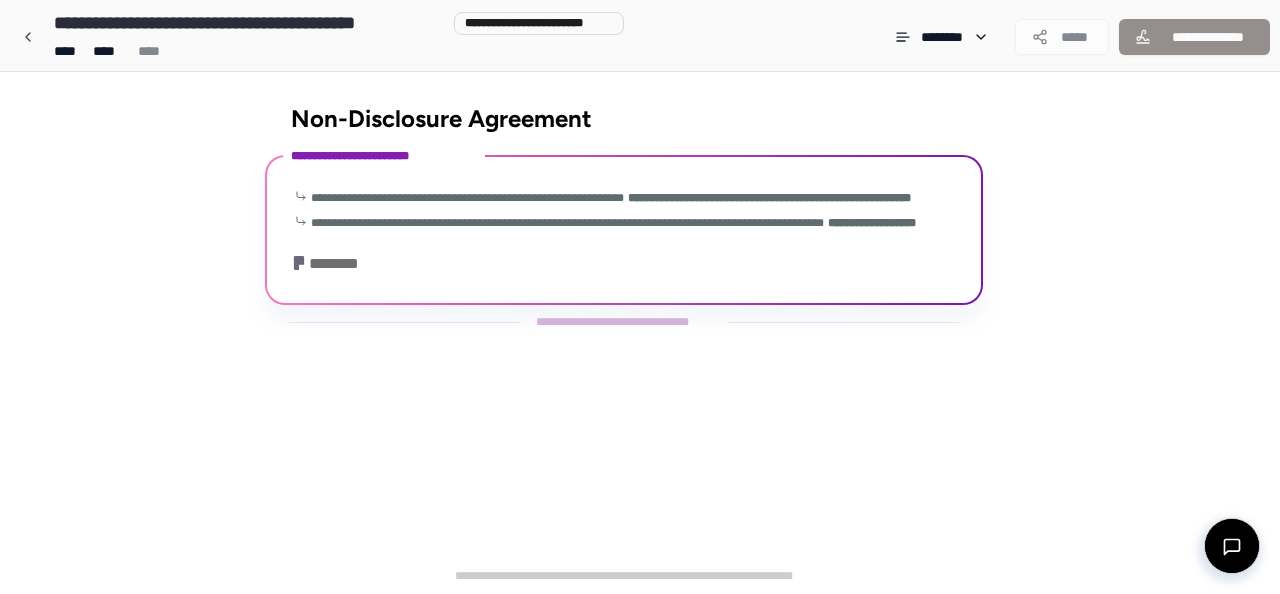 click on "**********" at bounding box center (624, 322) 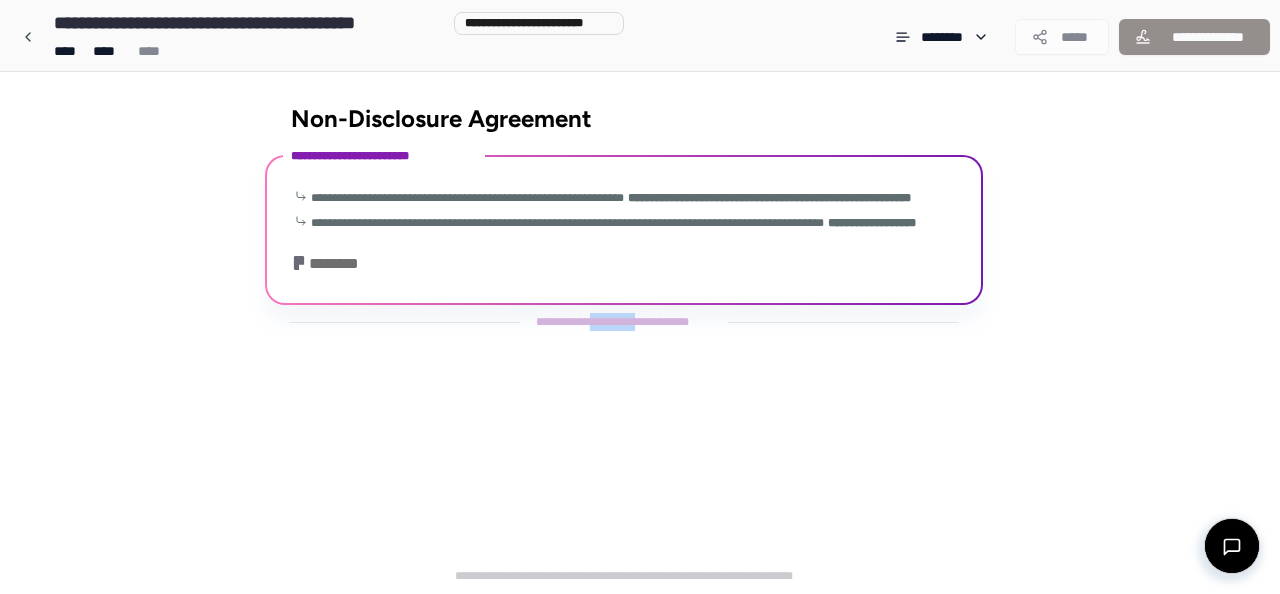 click on "**********" at bounding box center [624, 322] 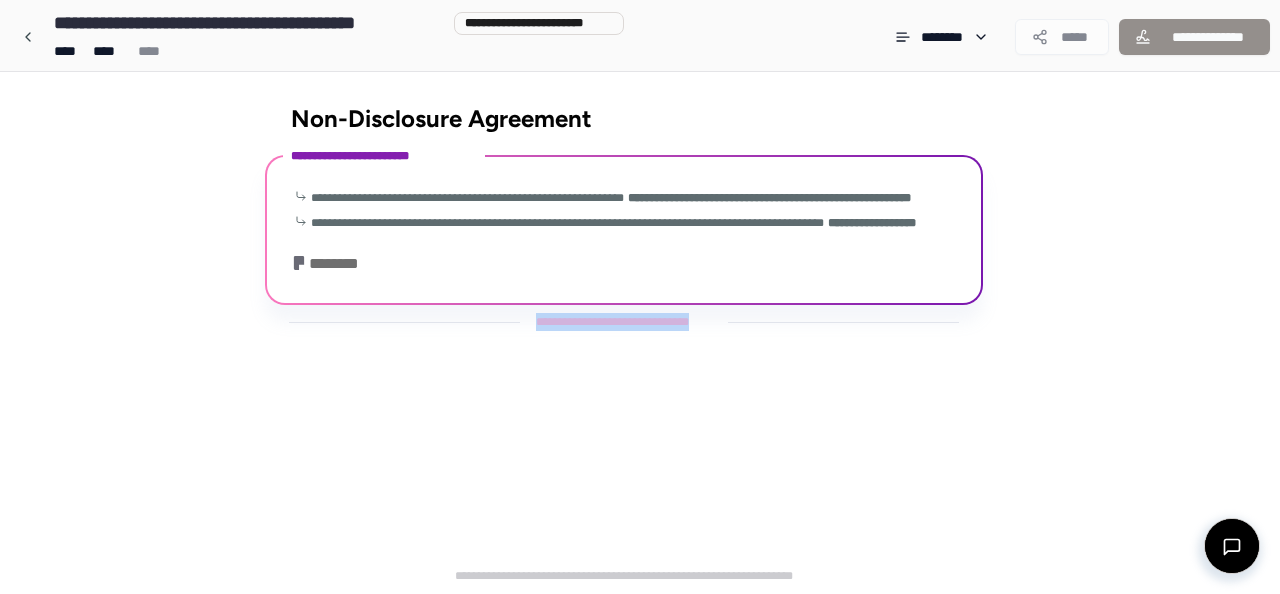 click on "**********" at bounding box center (624, 322) 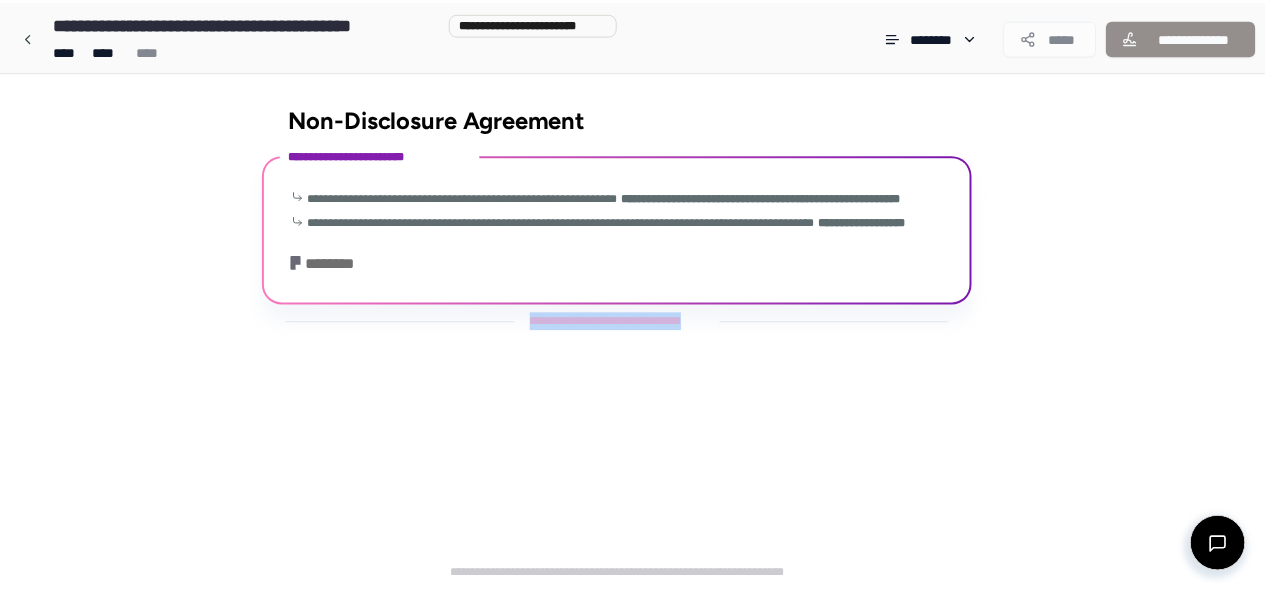 scroll, scrollTop: 612, scrollLeft: 0, axis: vertical 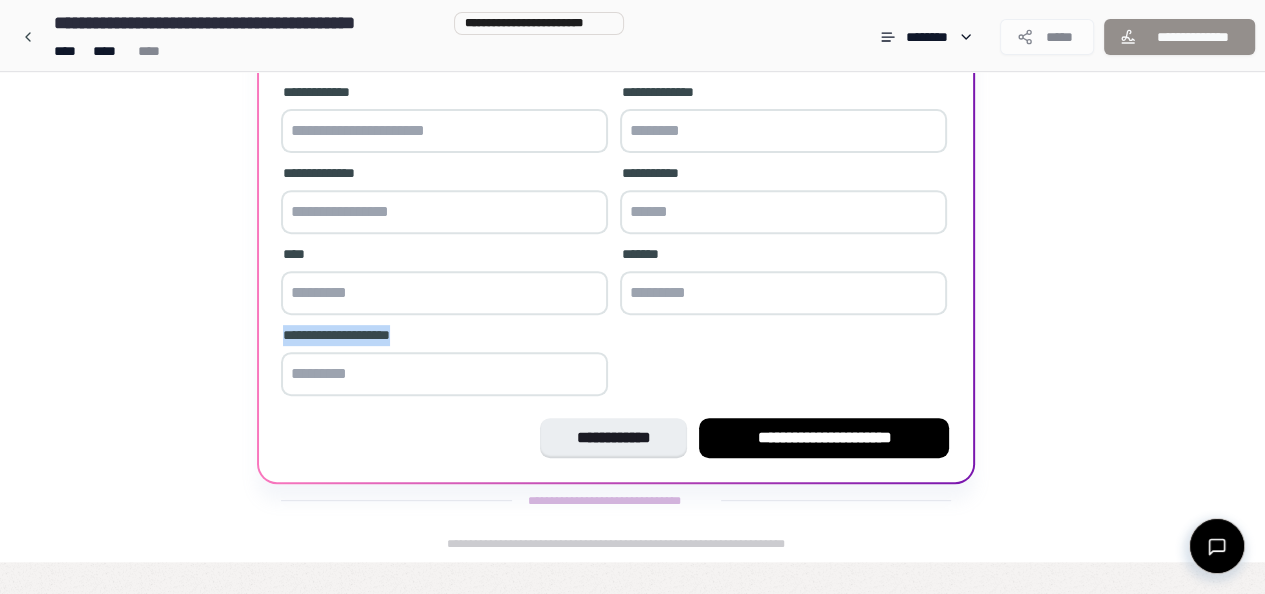 click on "**********" at bounding box center [444, 335] 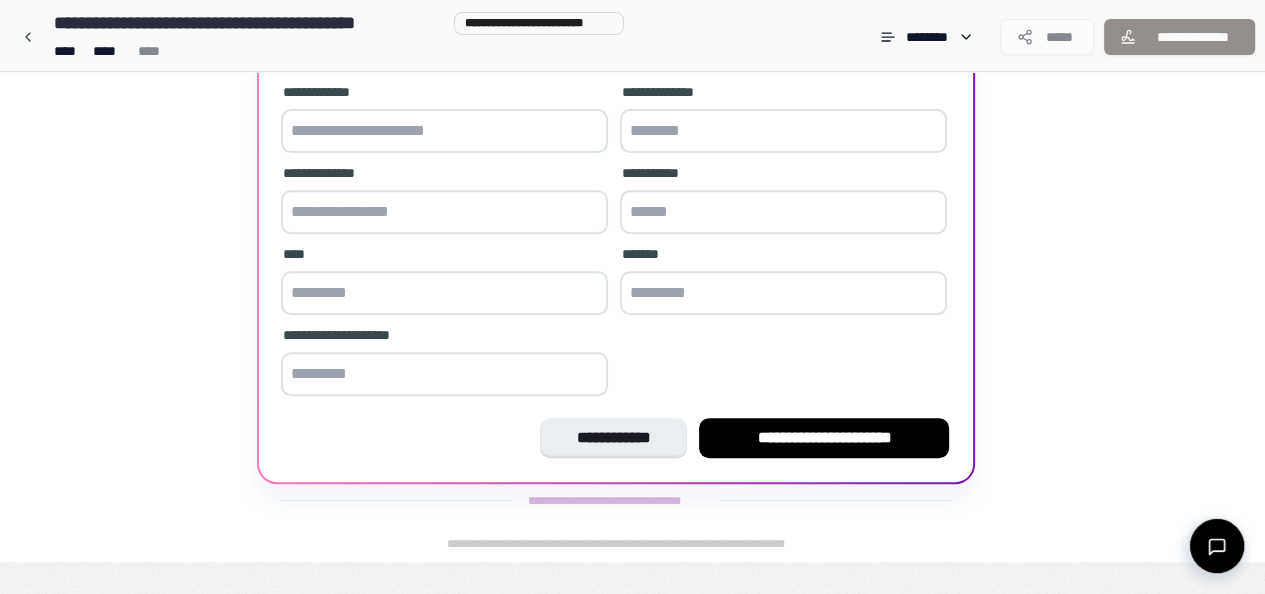 click on "**********" at bounding box center (616, 242) 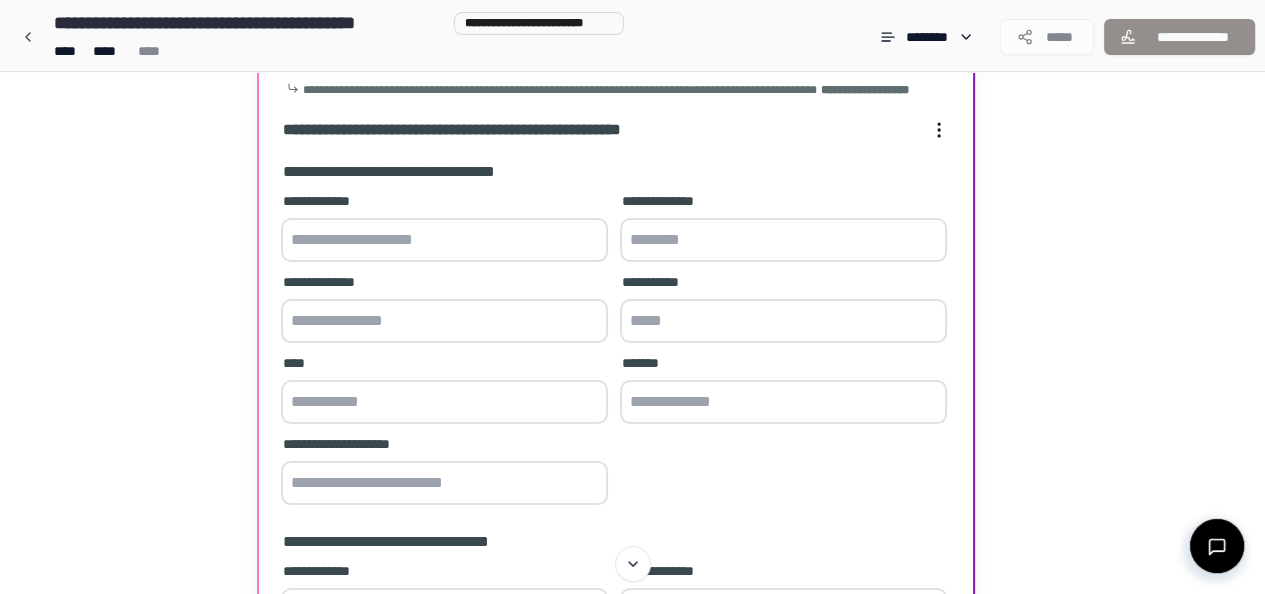 scroll, scrollTop: 12, scrollLeft: 0, axis: vertical 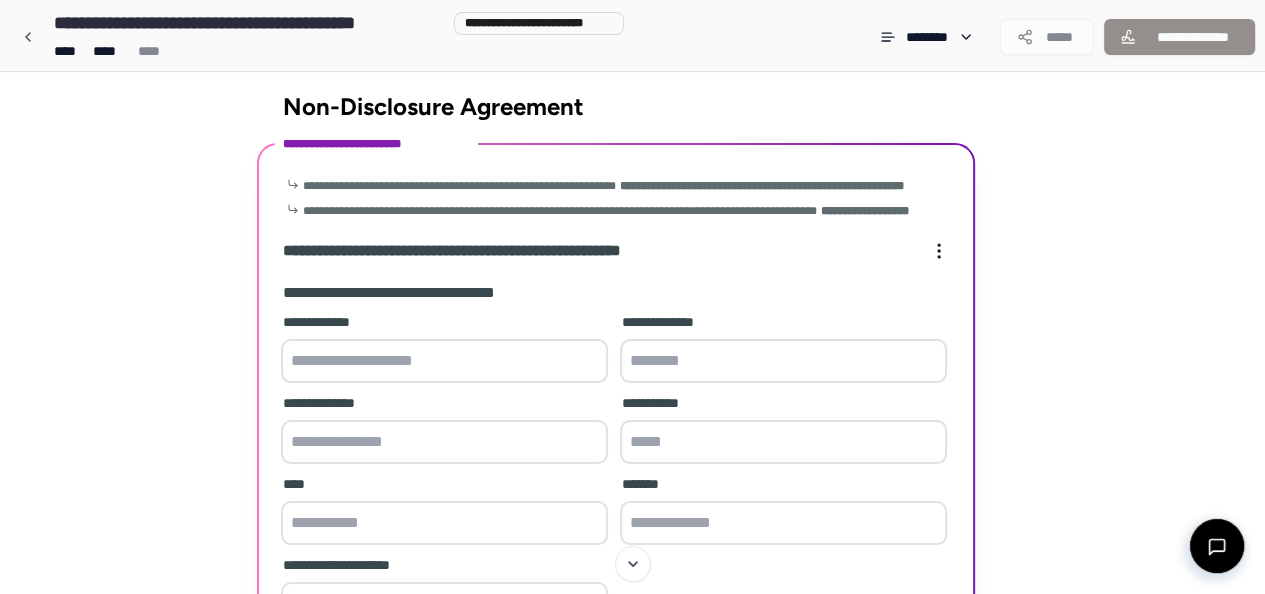 drag, startPoint x: 441, startPoint y: 390, endPoint x: 450, endPoint y: 368, distance: 23.769728 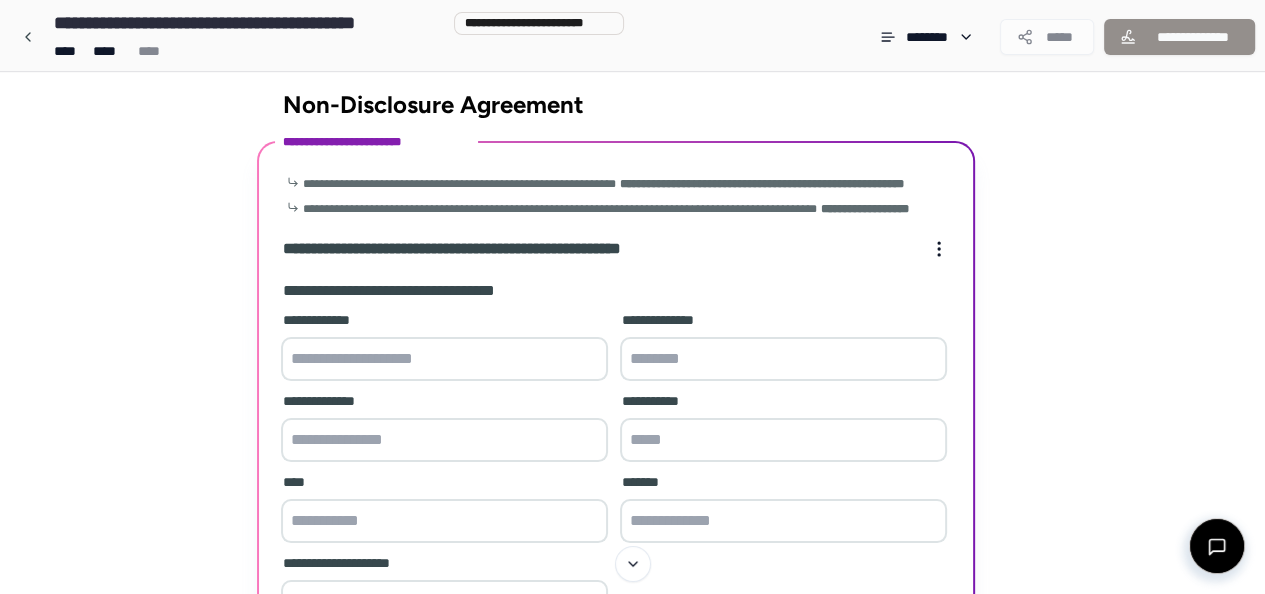 scroll, scrollTop: 12, scrollLeft: 0, axis: vertical 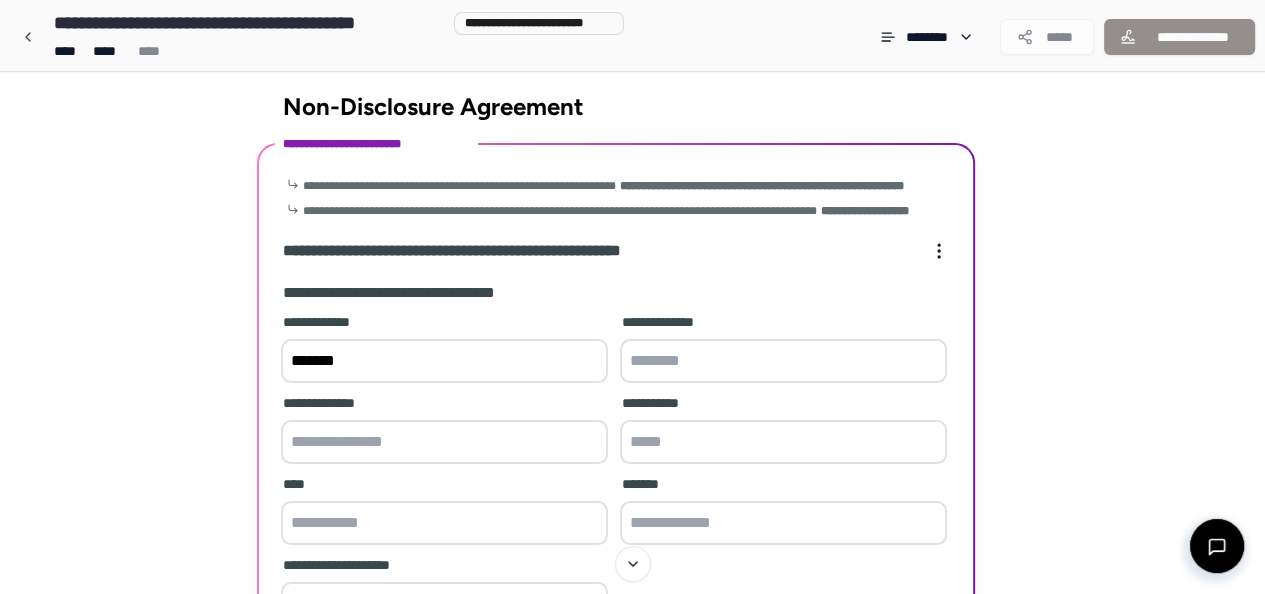 type on "*******" 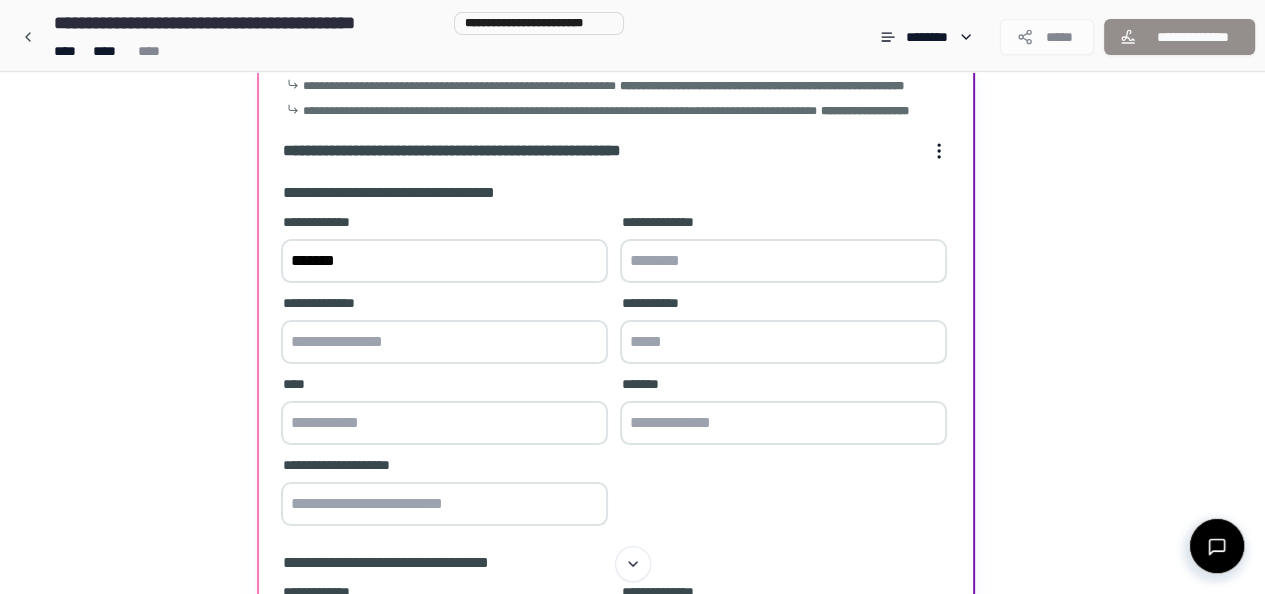 click at bounding box center (444, 342) 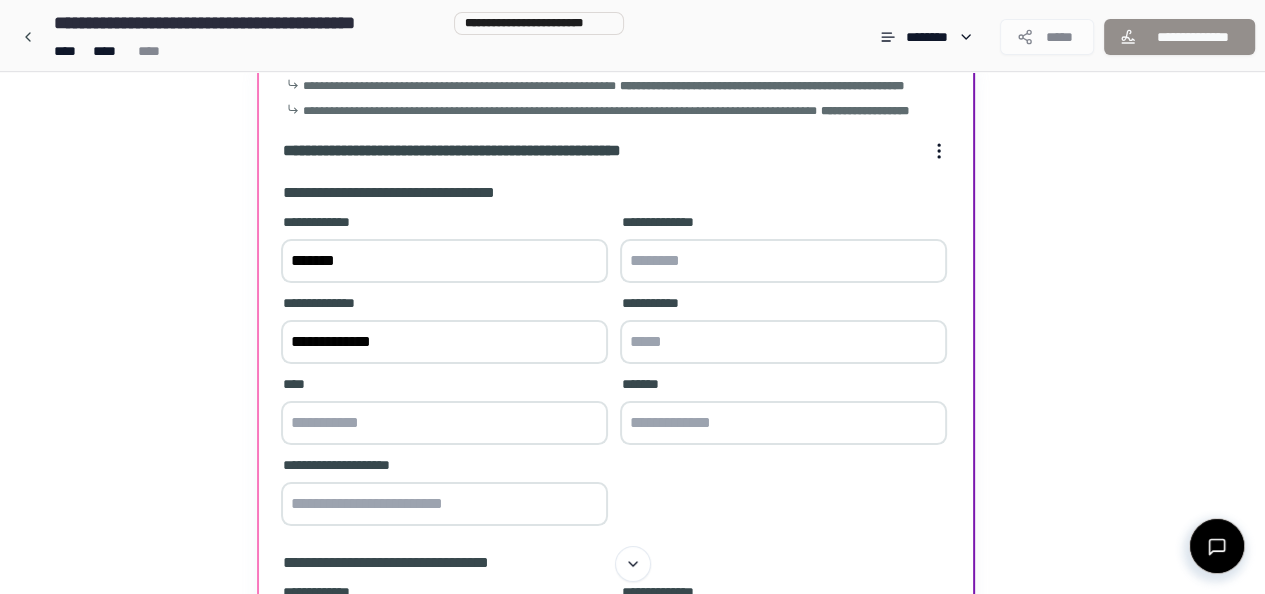 type on "**********" 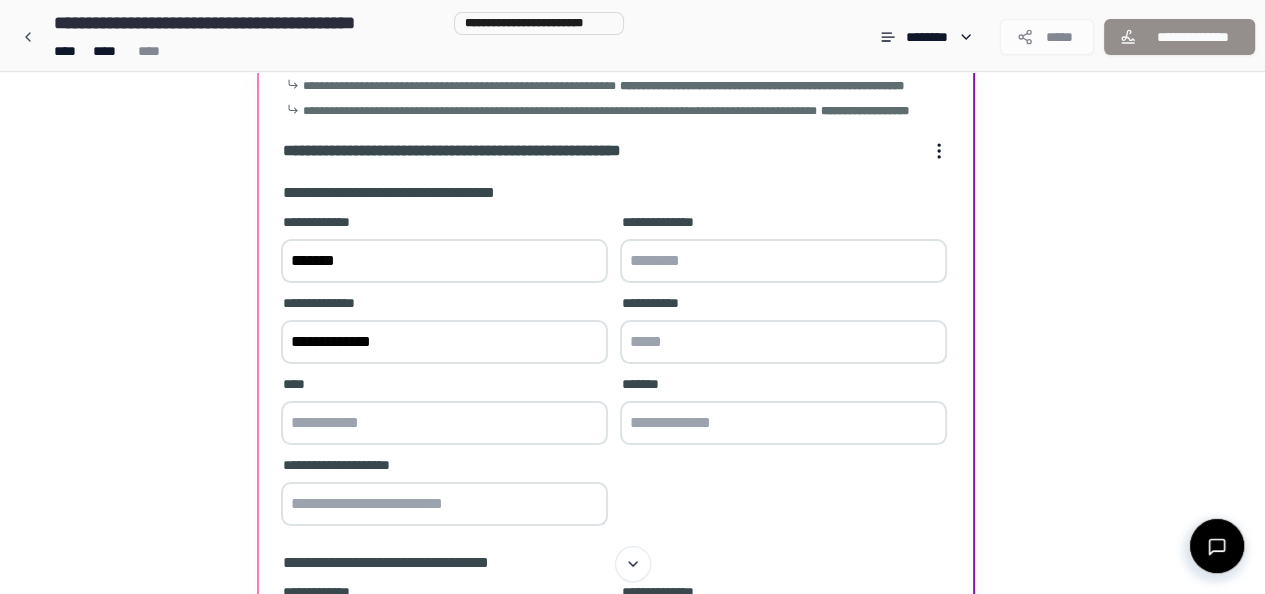 paste on "*****" 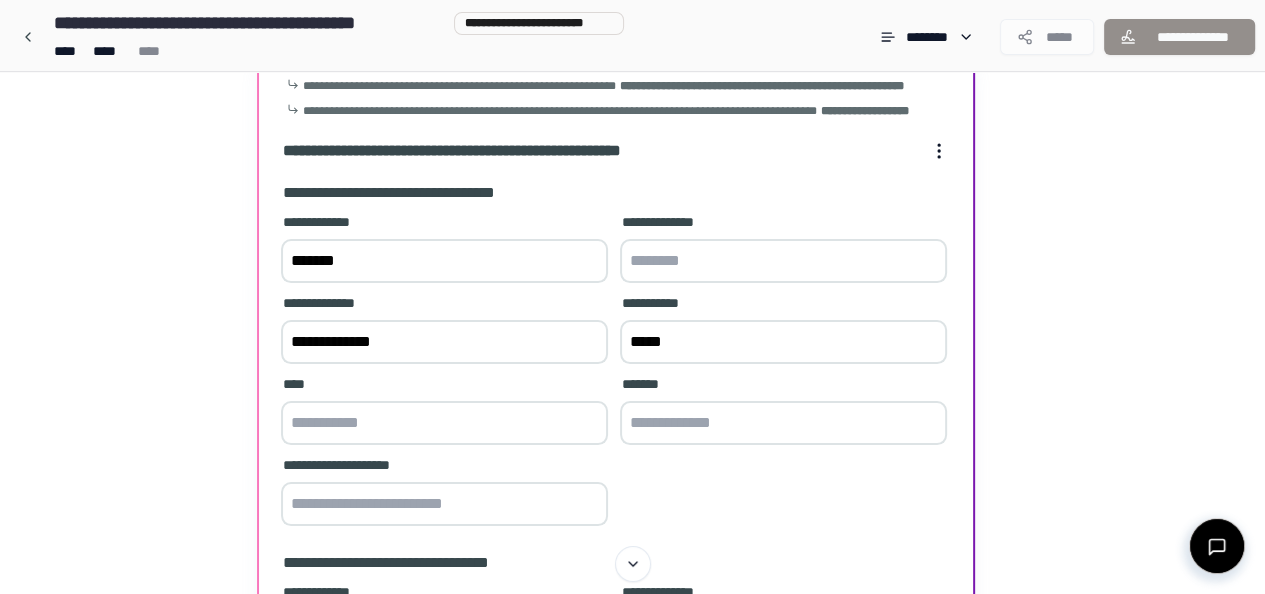 type on "*****" 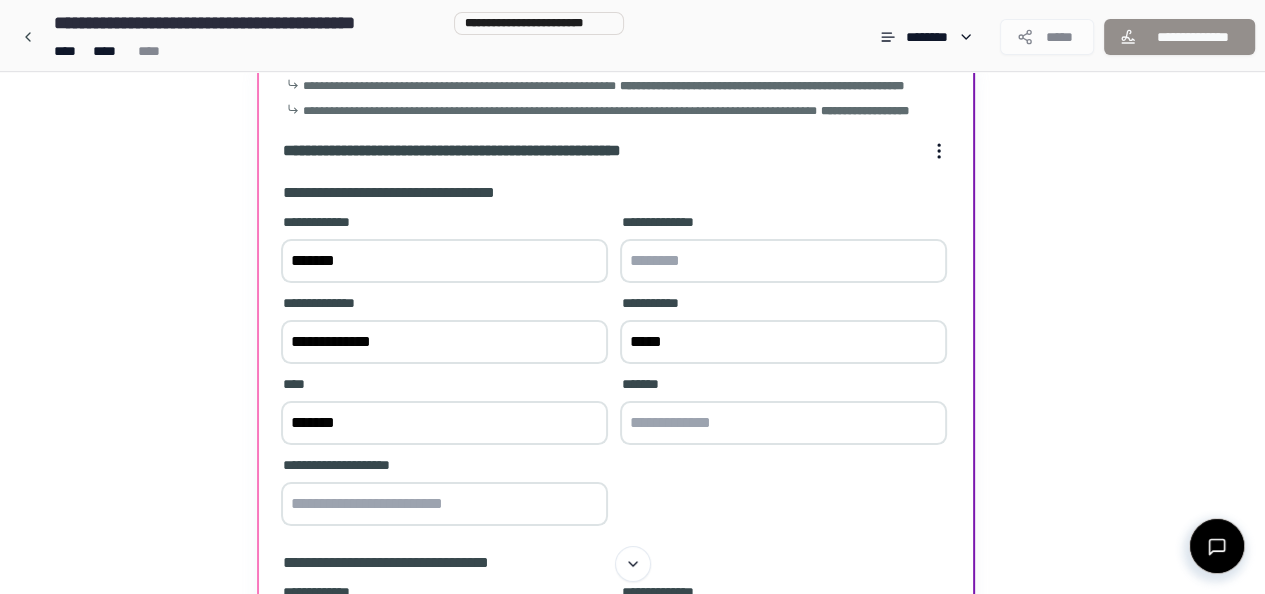type on "*******" 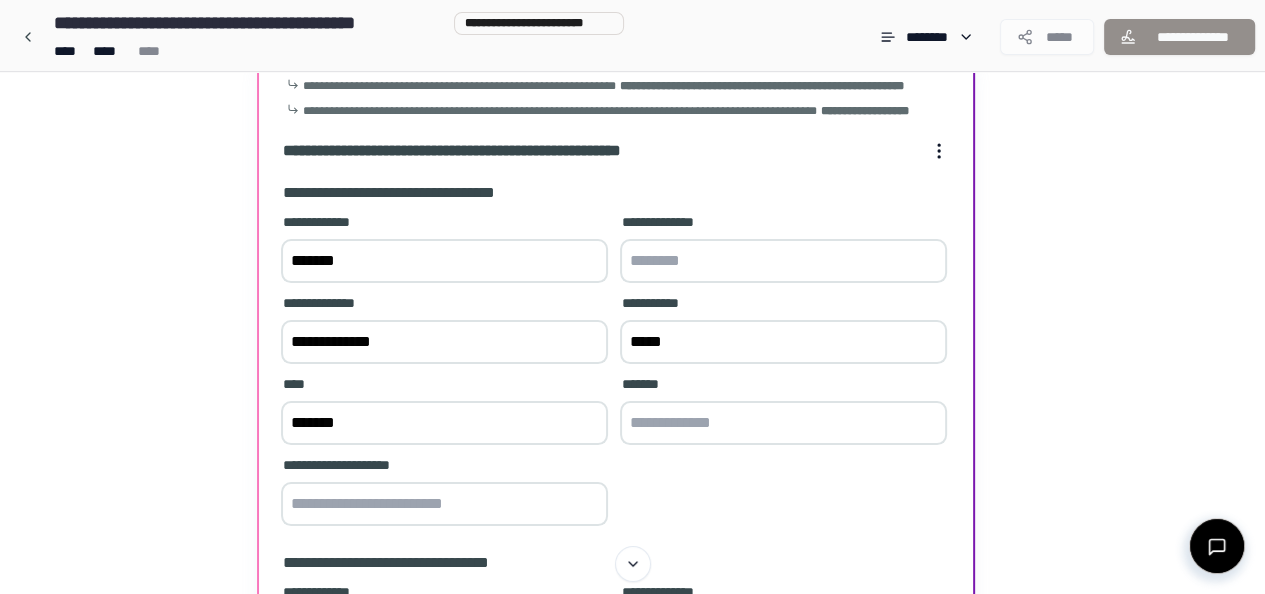 click at bounding box center (783, 423) 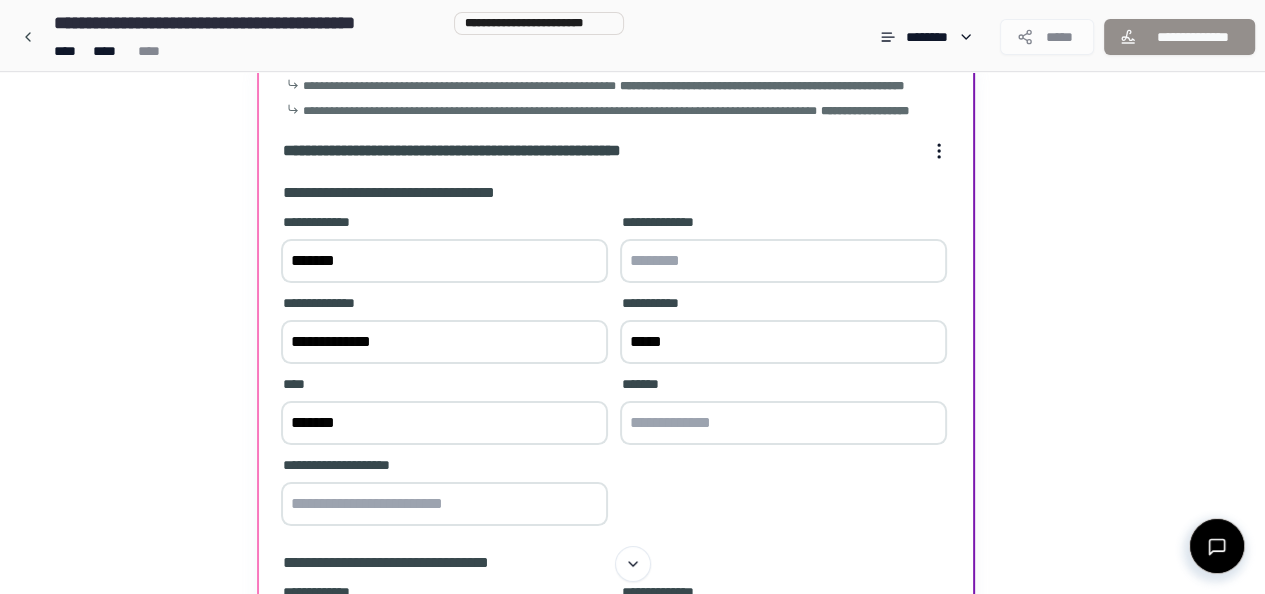 type on "*" 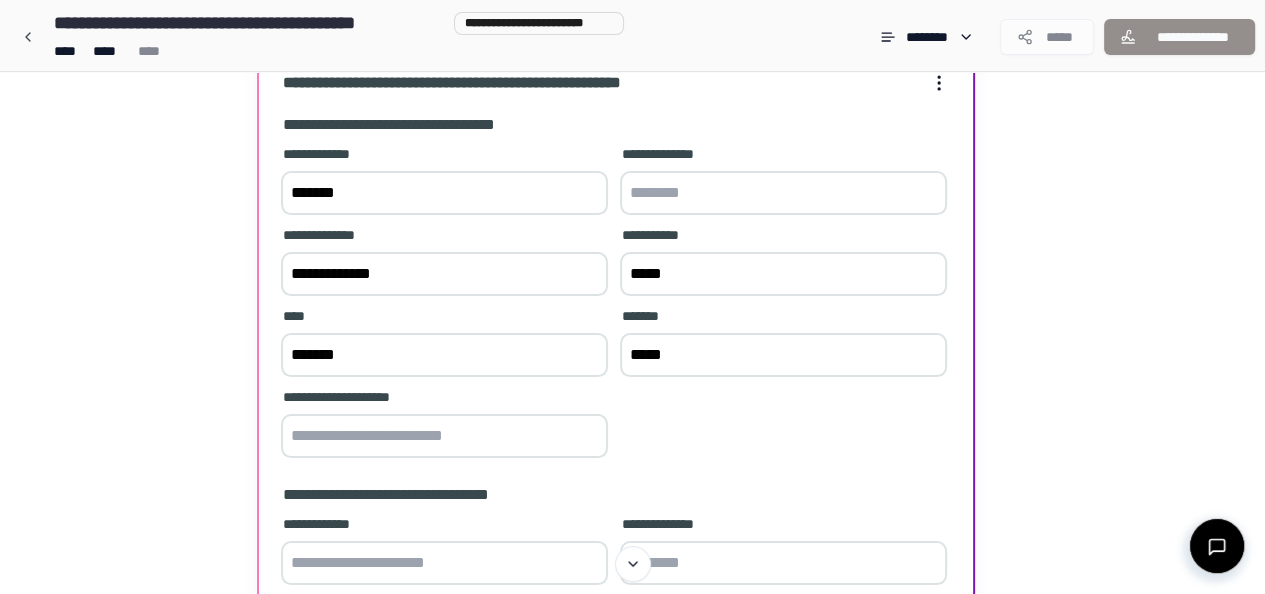 scroll, scrollTop: 312, scrollLeft: 0, axis: vertical 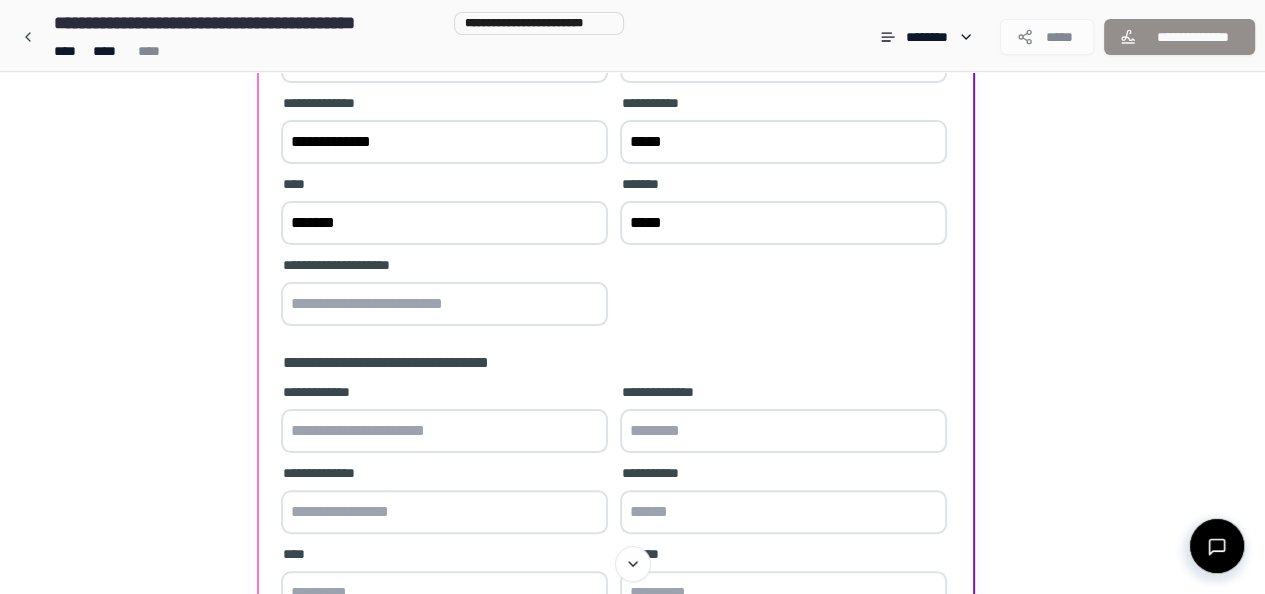 type on "*****" 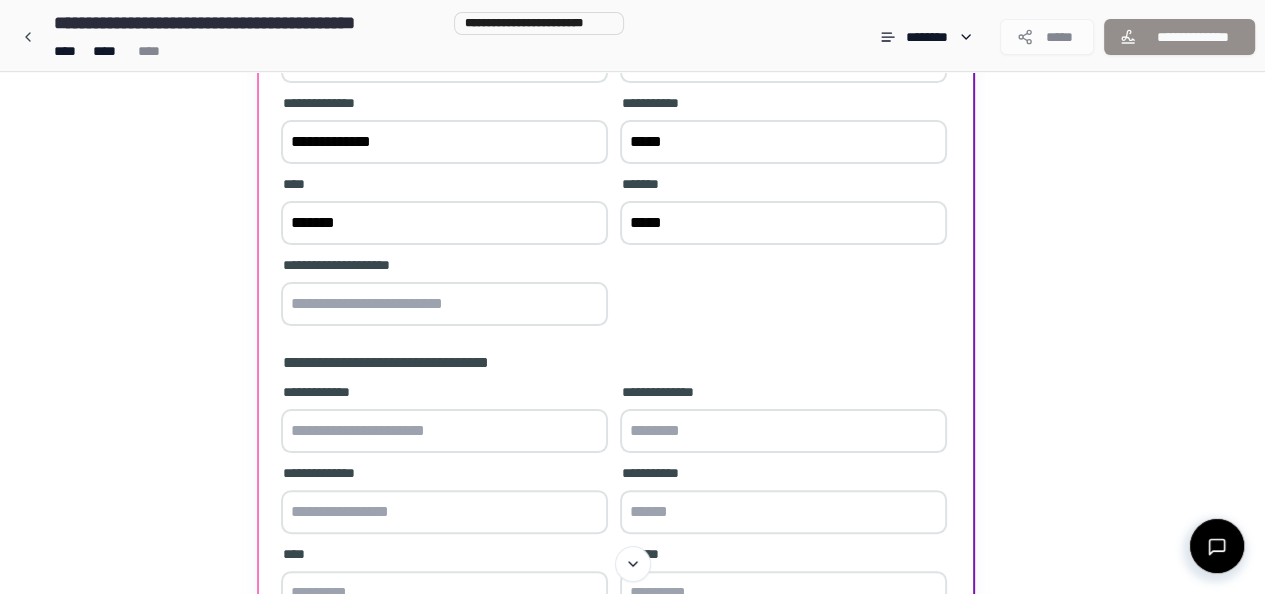 drag, startPoint x: 455, startPoint y: 345, endPoint x: 456, endPoint y: 313, distance: 32.01562 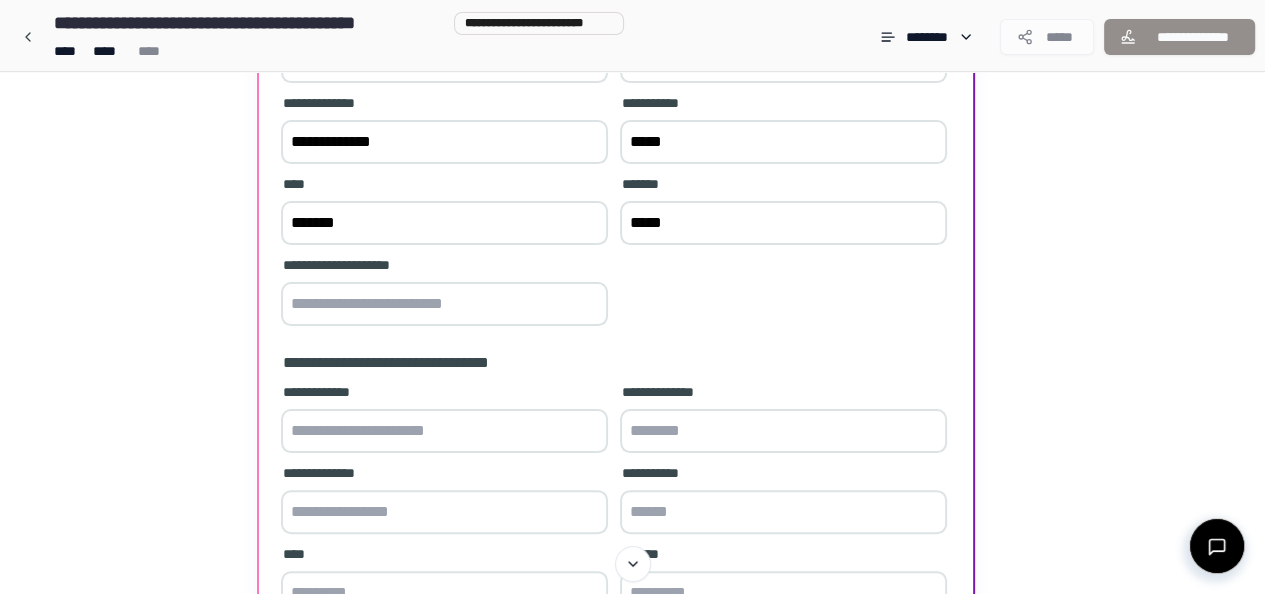click at bounding box center [444, 304] 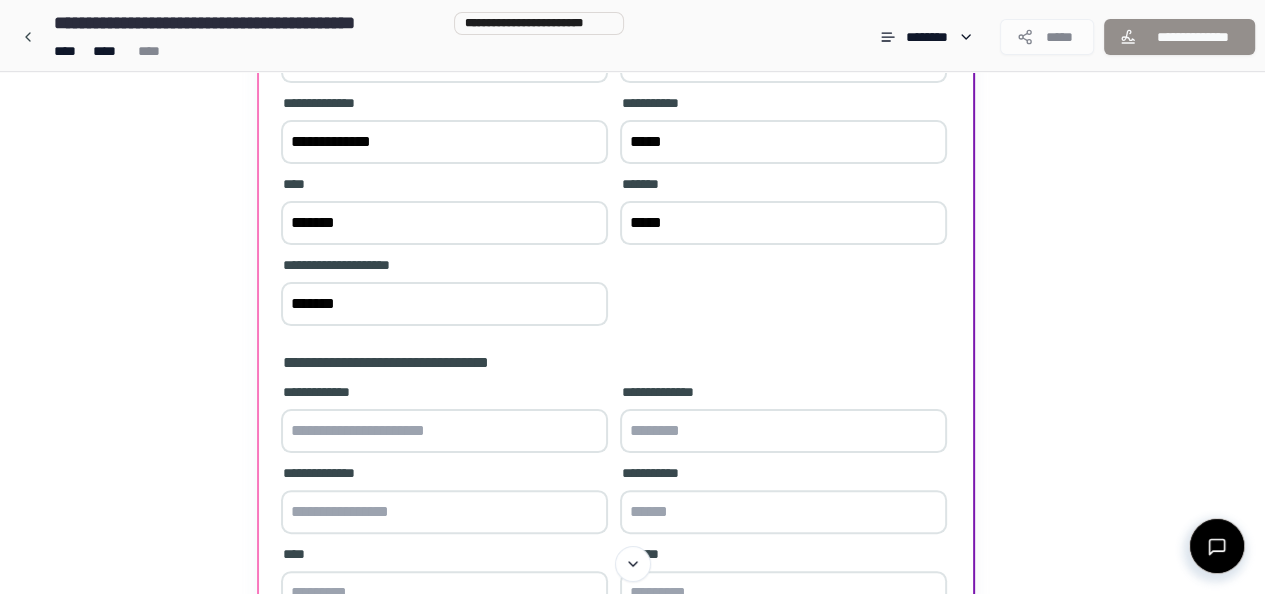 click on "*****" at bounding box center (783, 223) 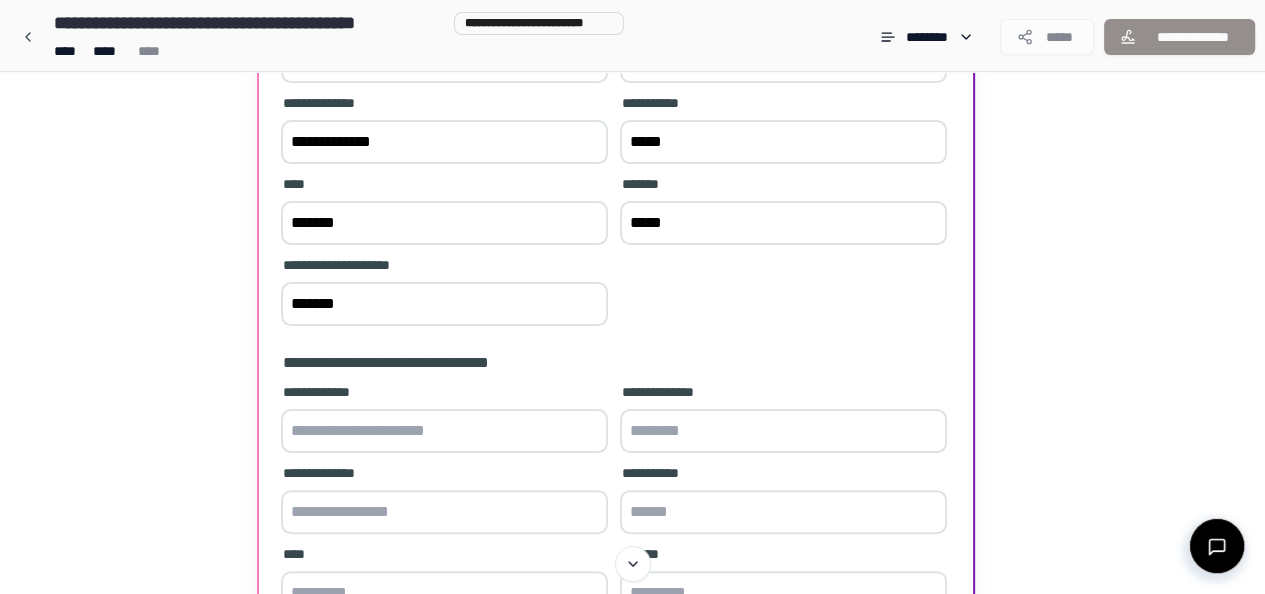 drag, startPoint x: 685, startPoint y: 262, endPoint x: 640, endPoint y: 284, distance: 50.08992 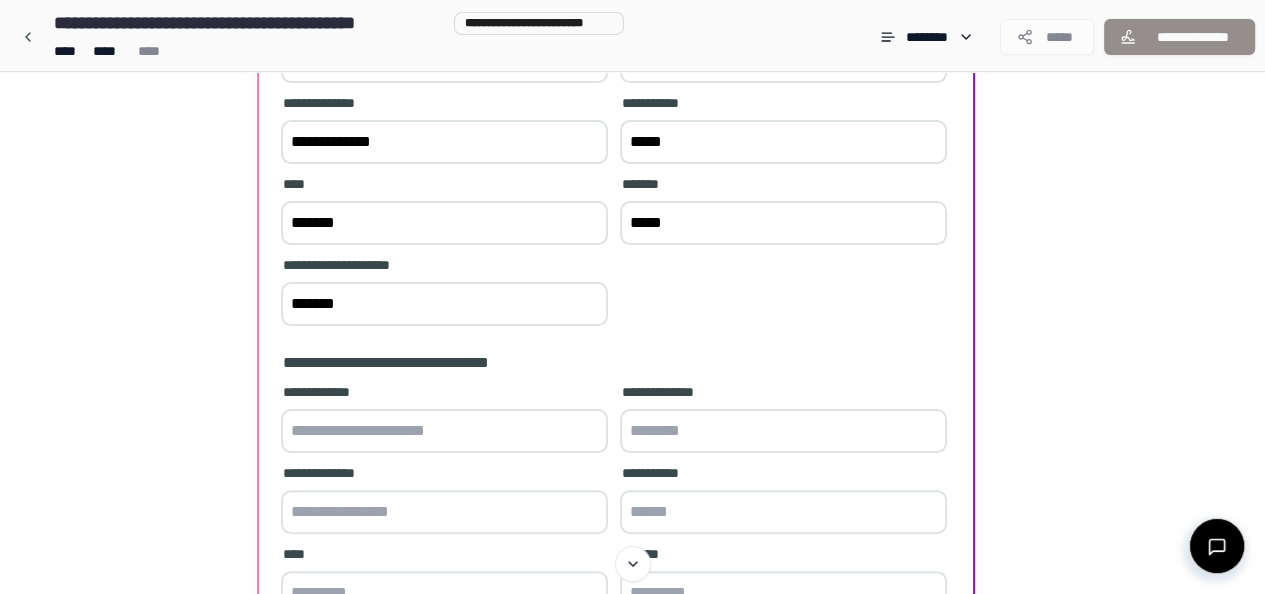 click on "*******" at bounding box center (444, 304) 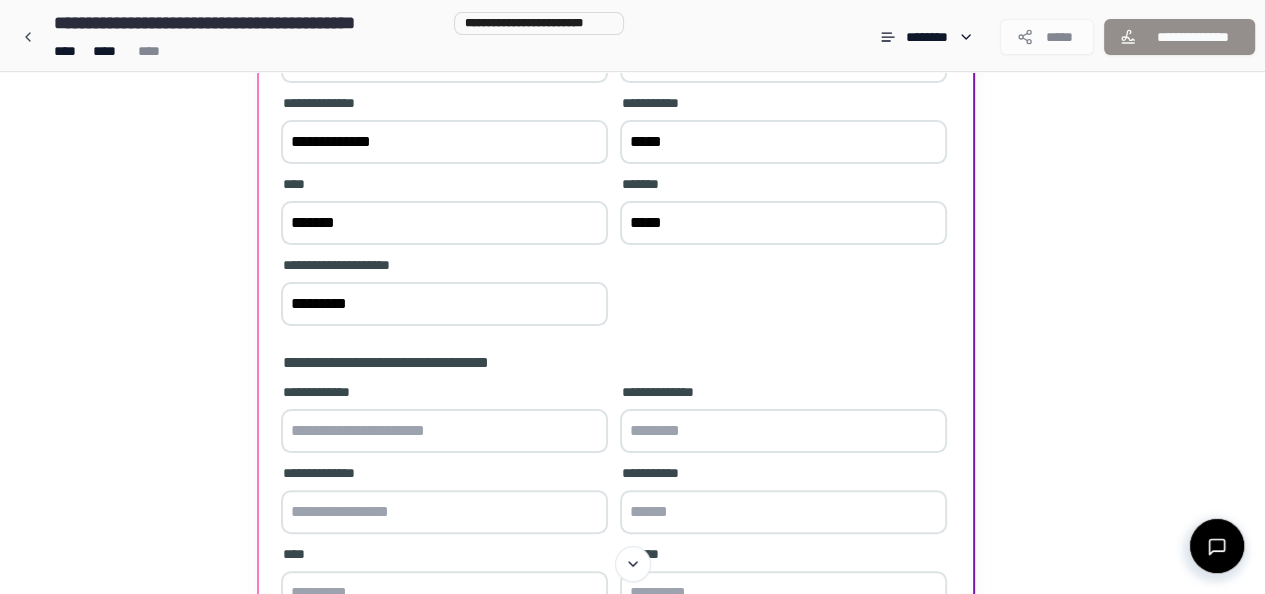 paste on "******" 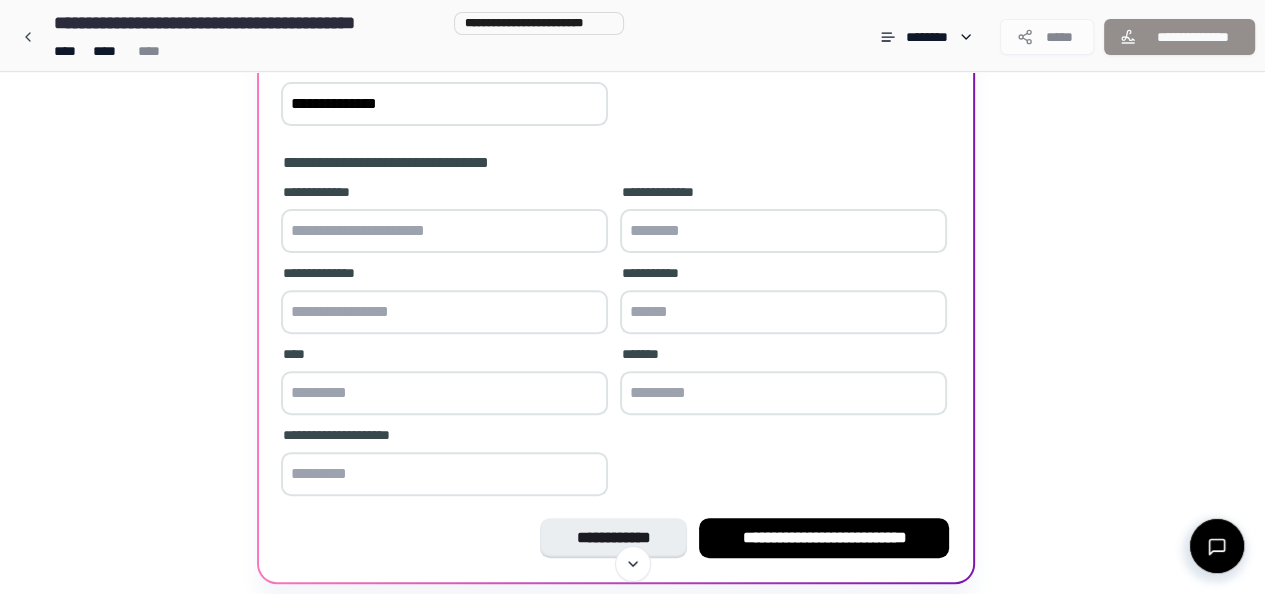 scroll, scrollTop: 512, scrollLeft: 0, axis: vertical 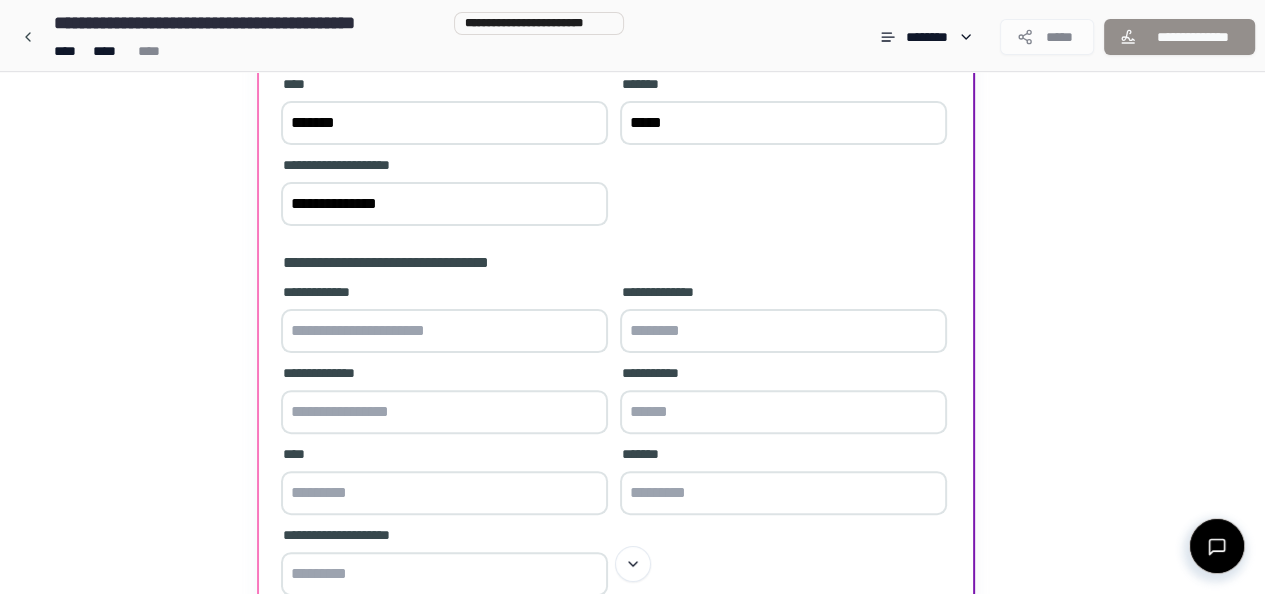 click at bounding box center (444, 331) 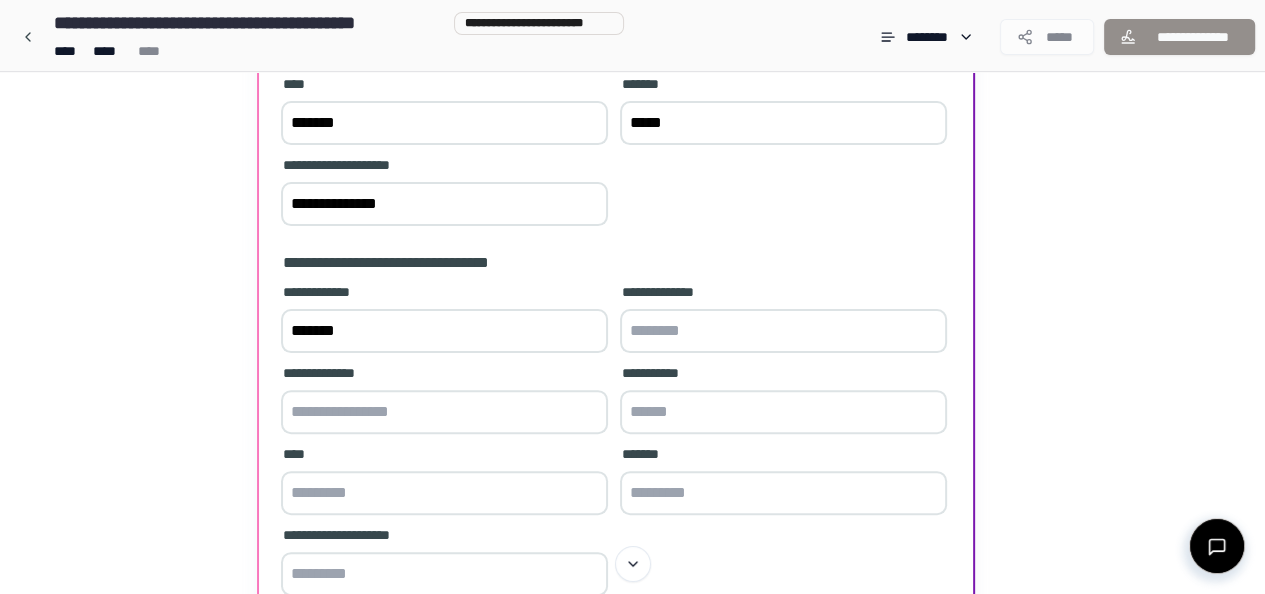 type on "*******" 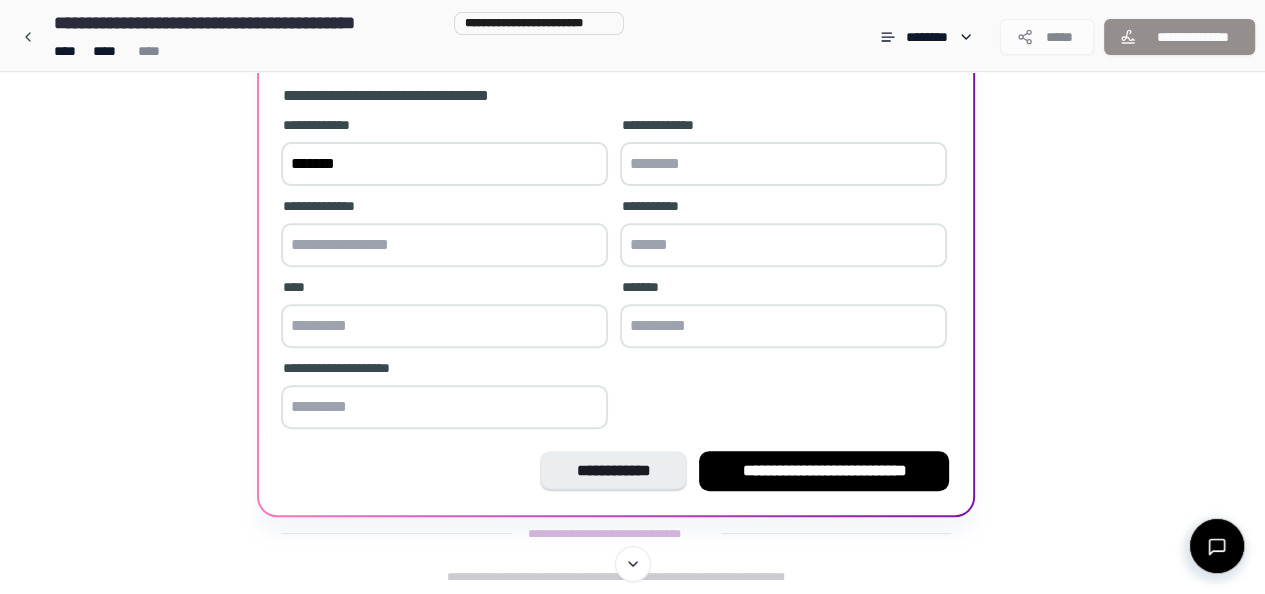 scroll, scrollTop: 612, scrollLeft: 0, axis: vertical 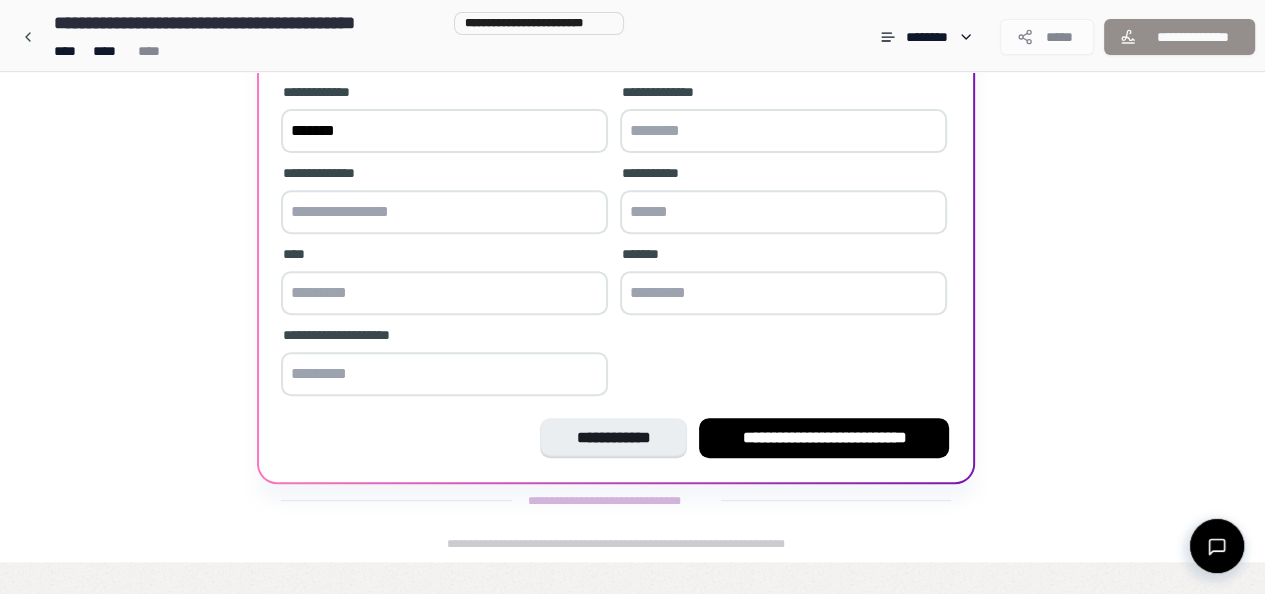 drag, startPoint x: 394, startPoint y: 341, endPoint x: 397, endPoint y: 351, distance: 10.440307 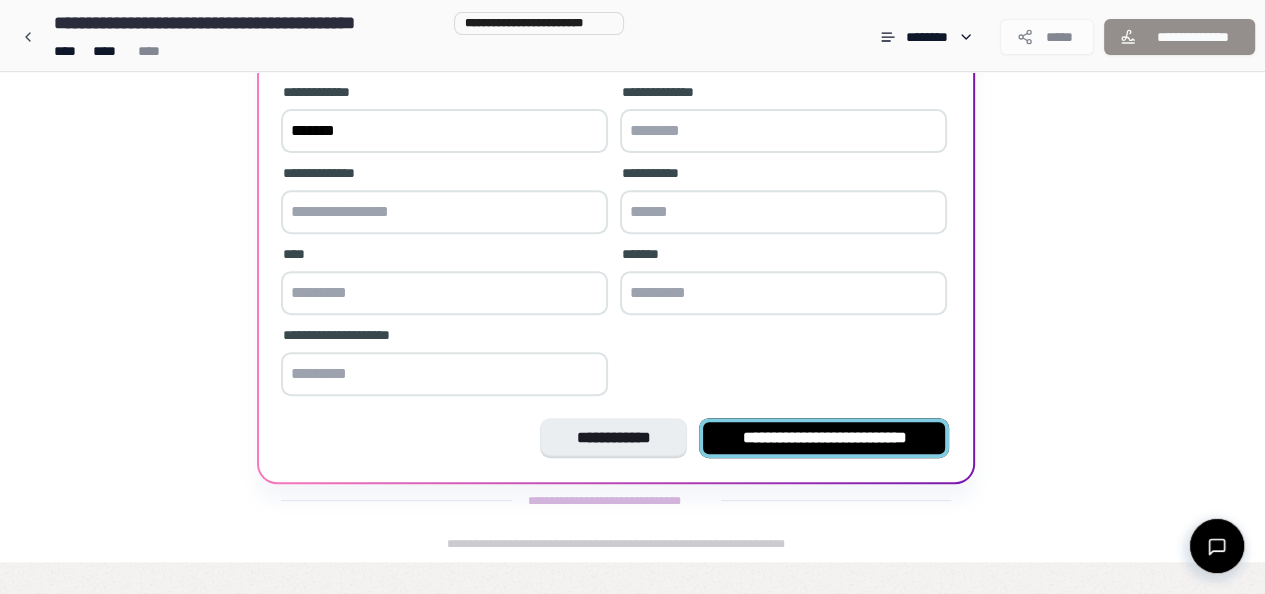 drag, startPoint x: 816, startPoint y: 474, endPoint x: 802, endPoint y: 467, distance: 15.652476 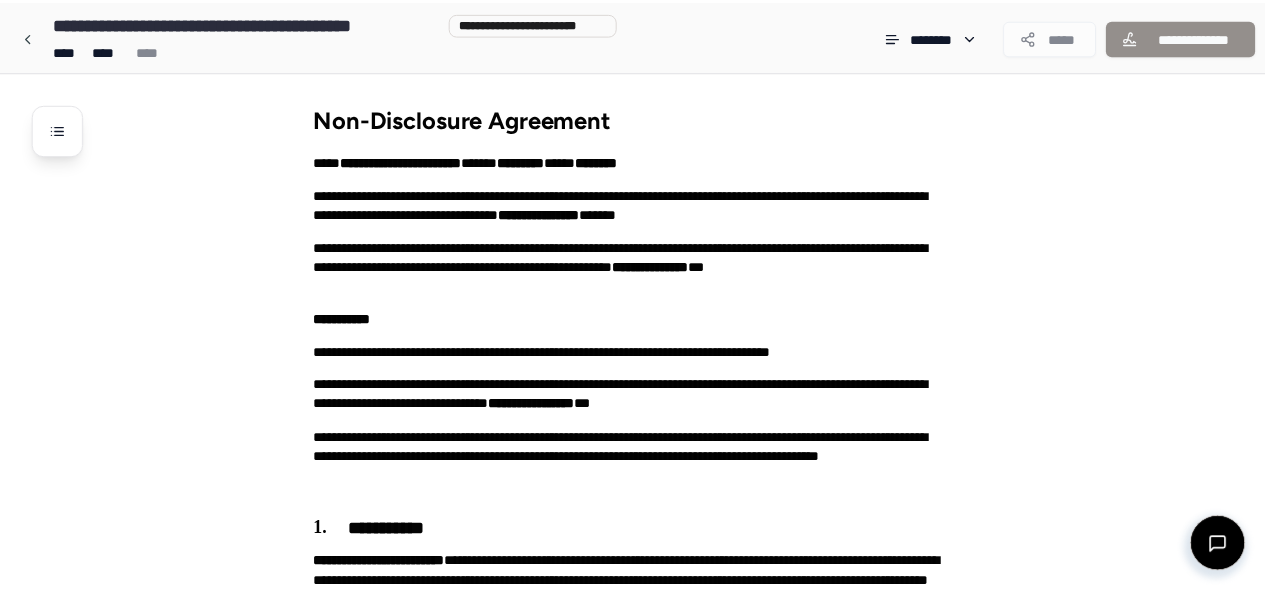 scroll, scrollTop: 926, scrollLeft: 0, axis: vertical 